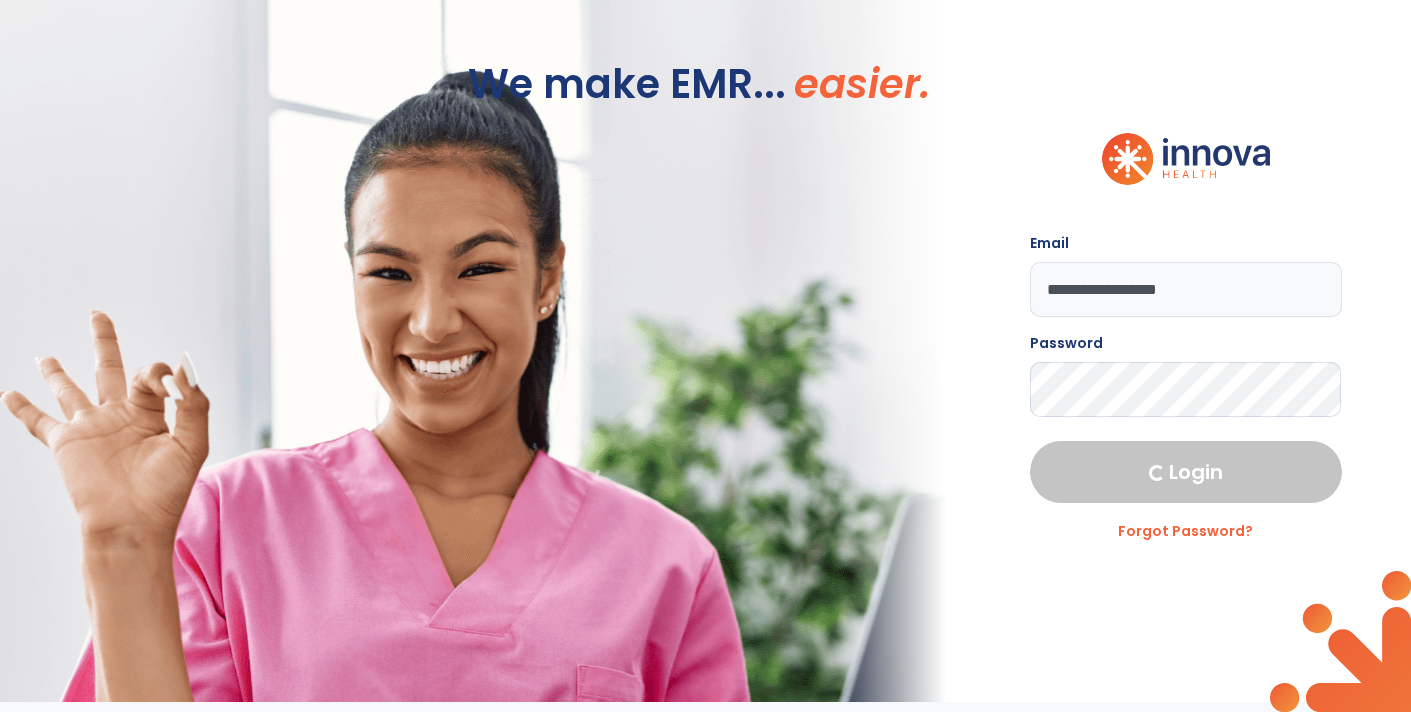 scroll, scrollTop: 0, scrollLeft: 0, axis: both 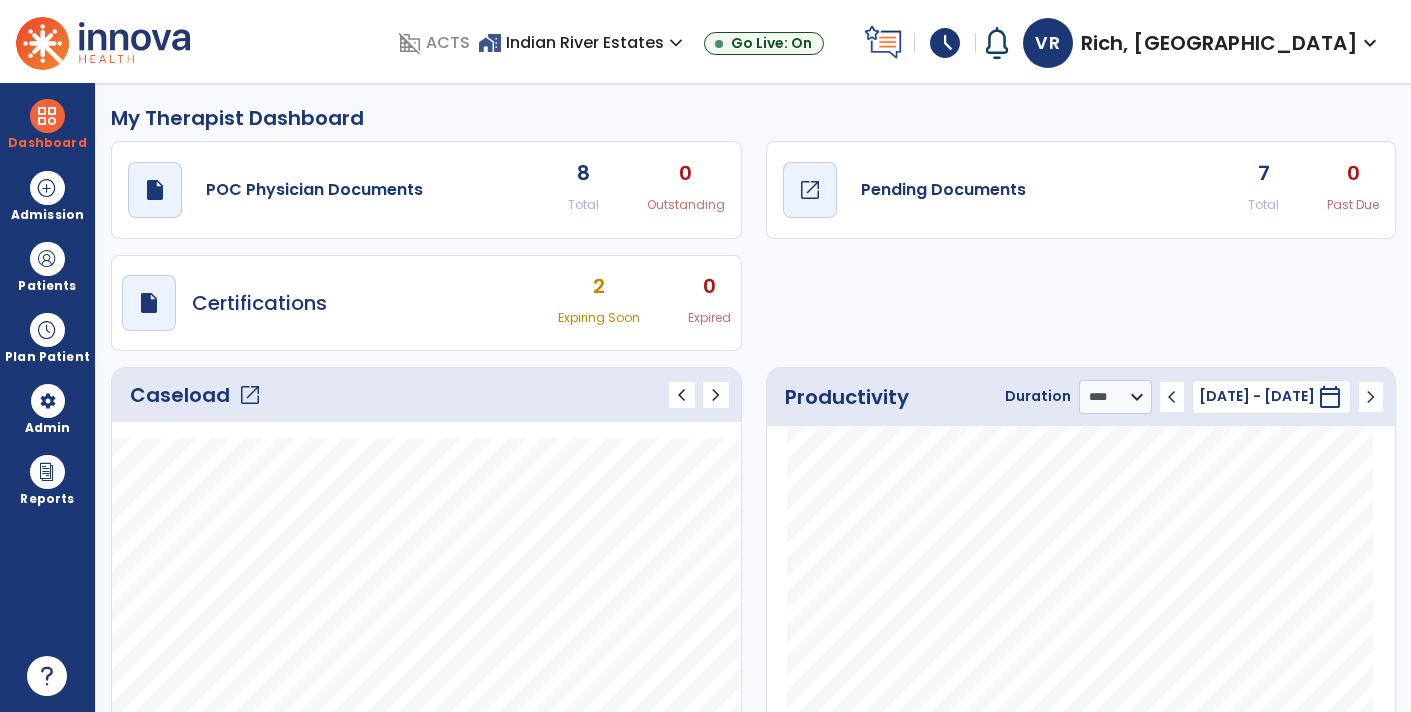 click on "Pending Documents" 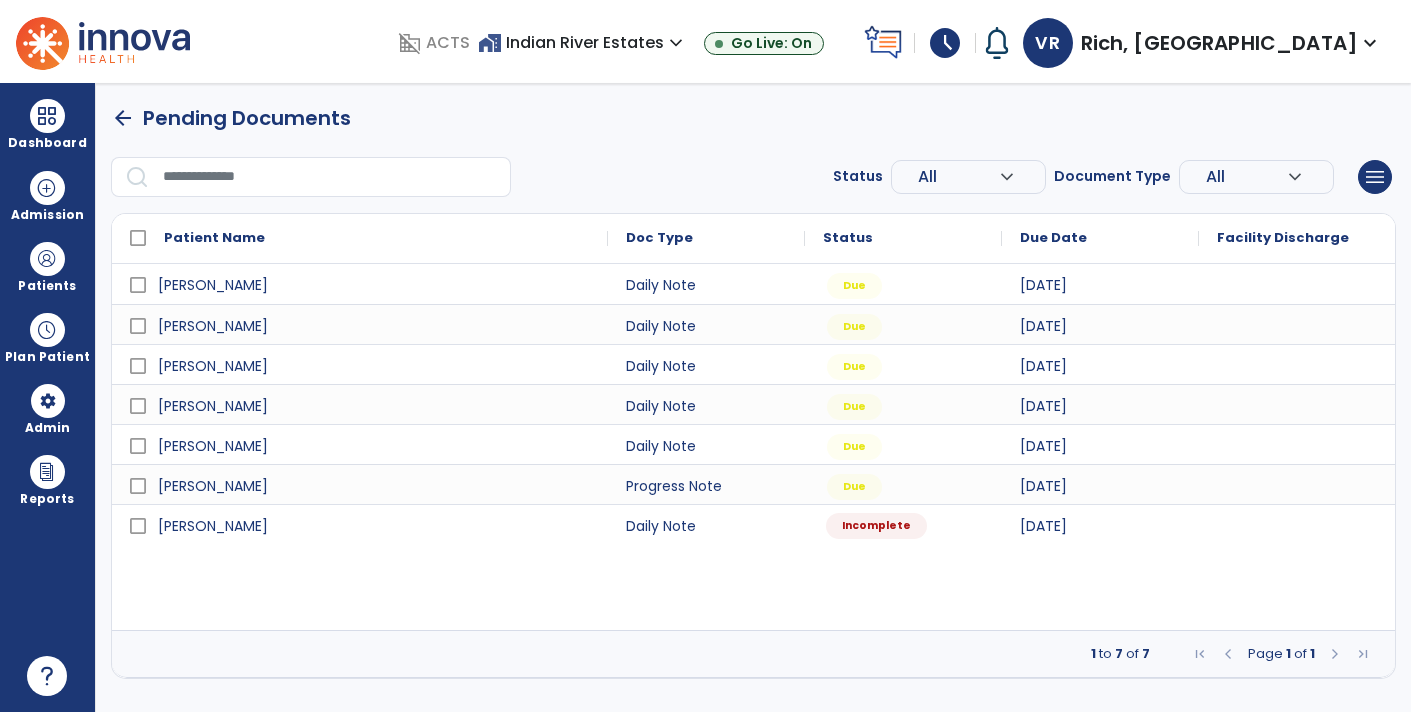click on "Incomplete" at bounding box center [876, 526] 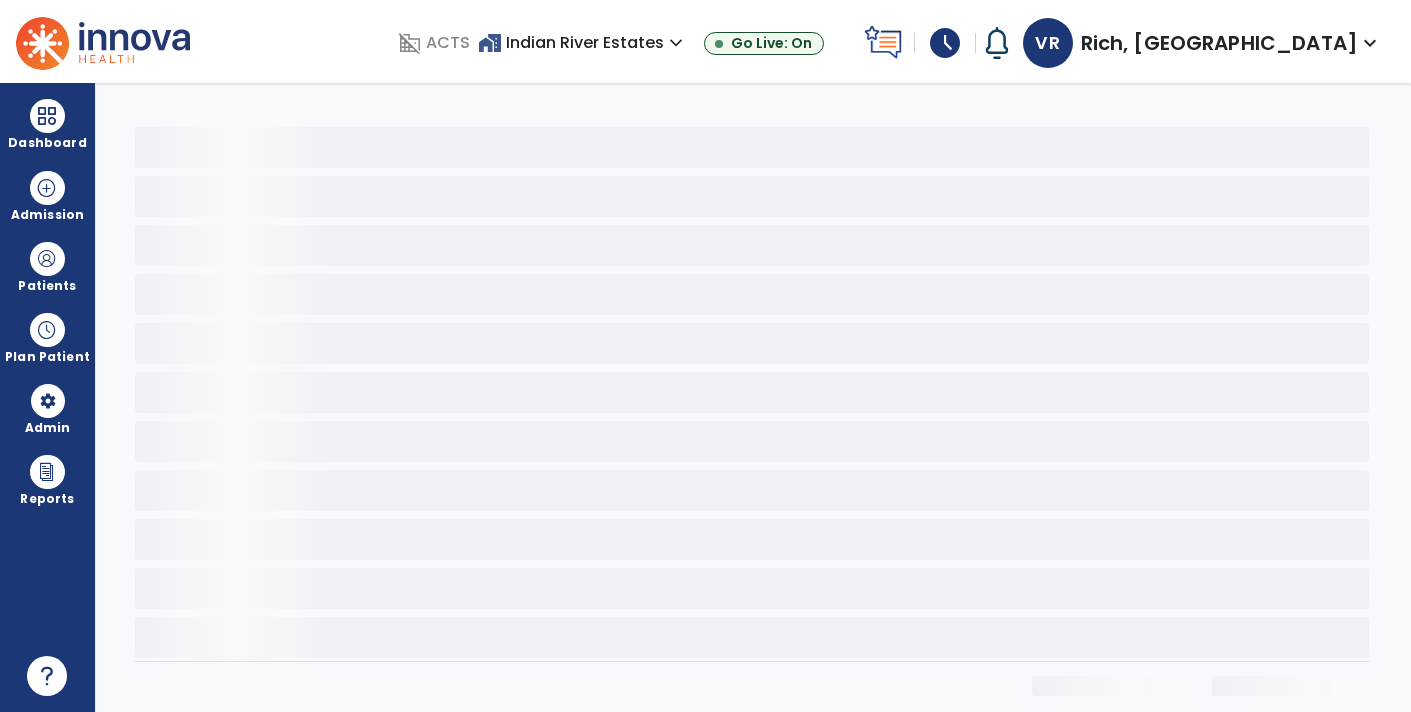 select on "*" 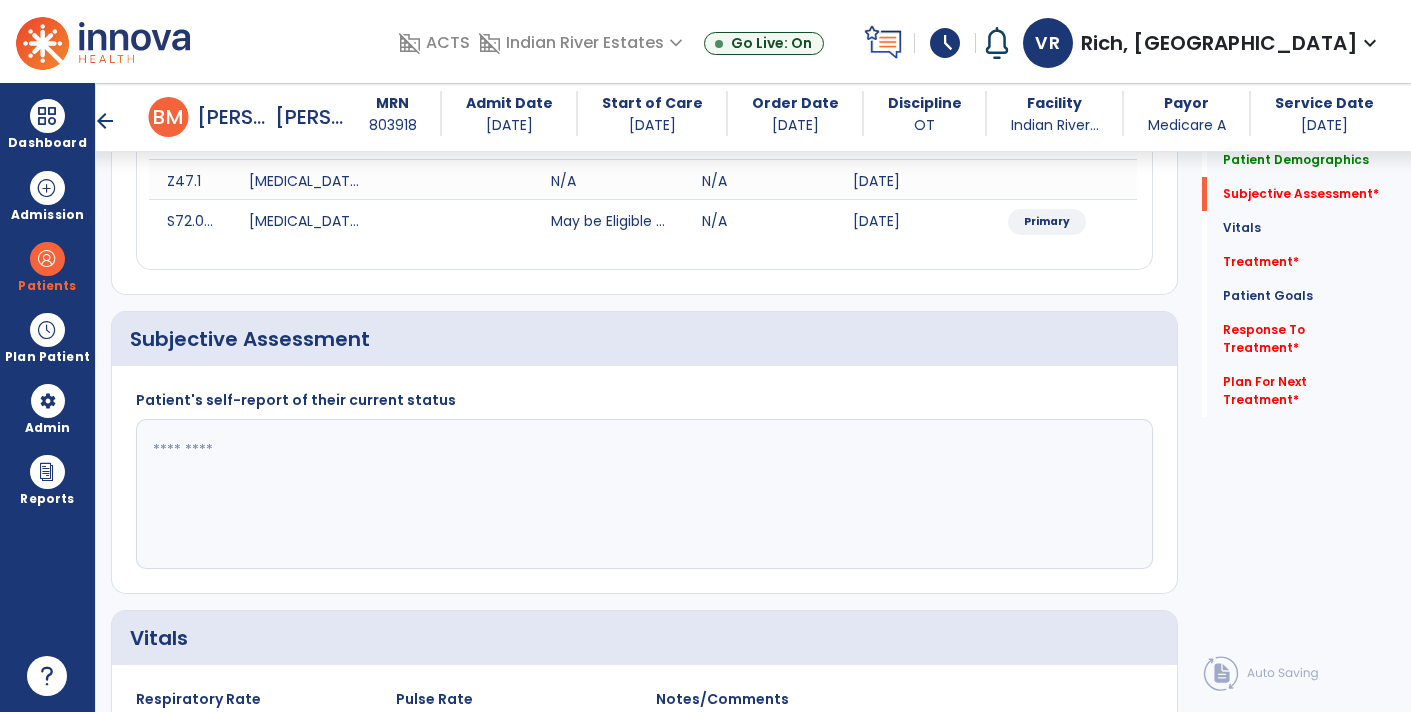 scroll, scrollTop: 329, scrollLeft: 0, axis: vertical 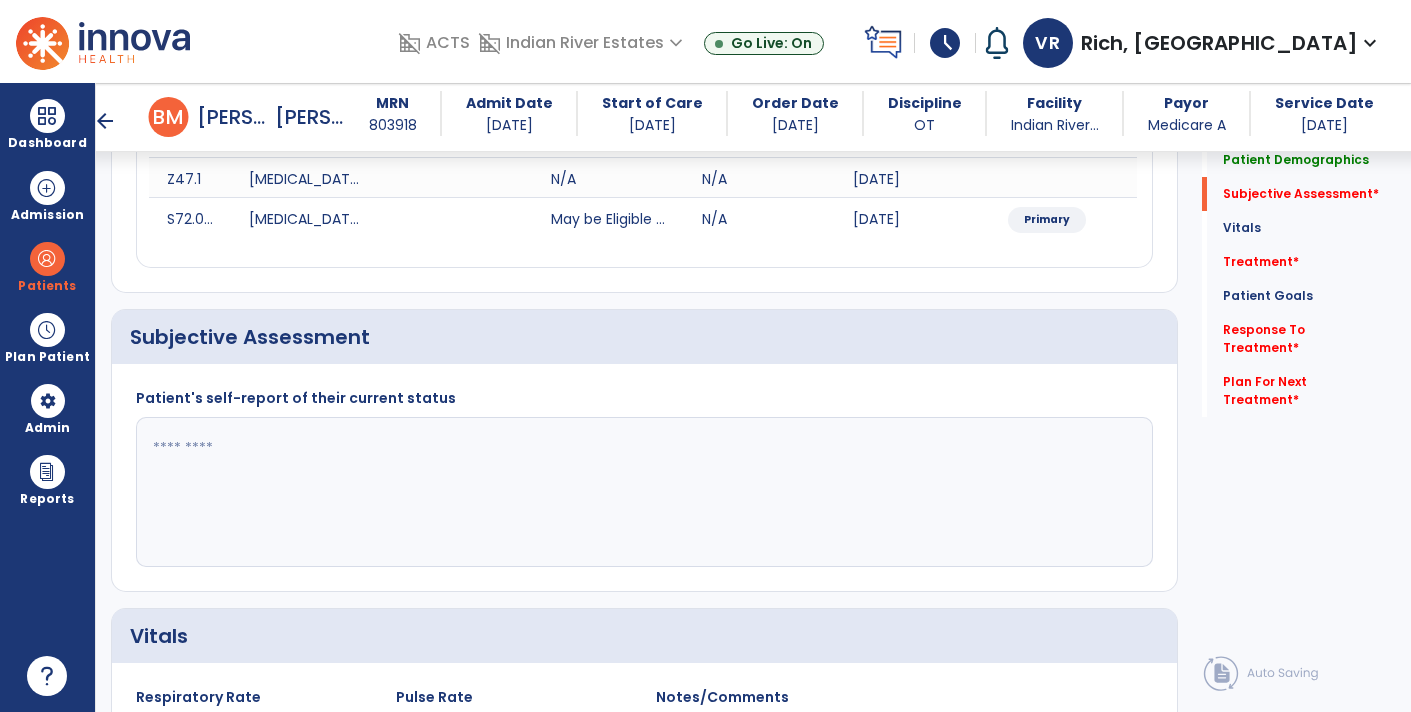 click 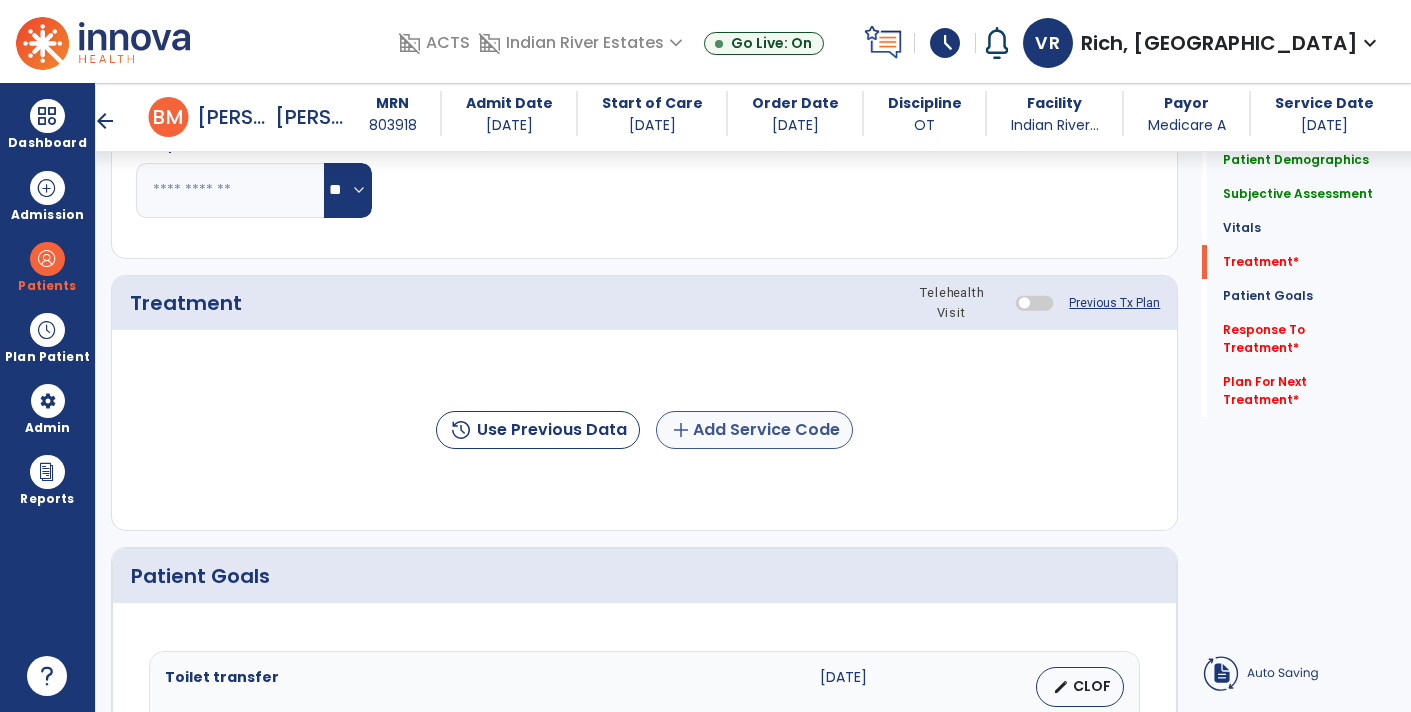 type on "**********" 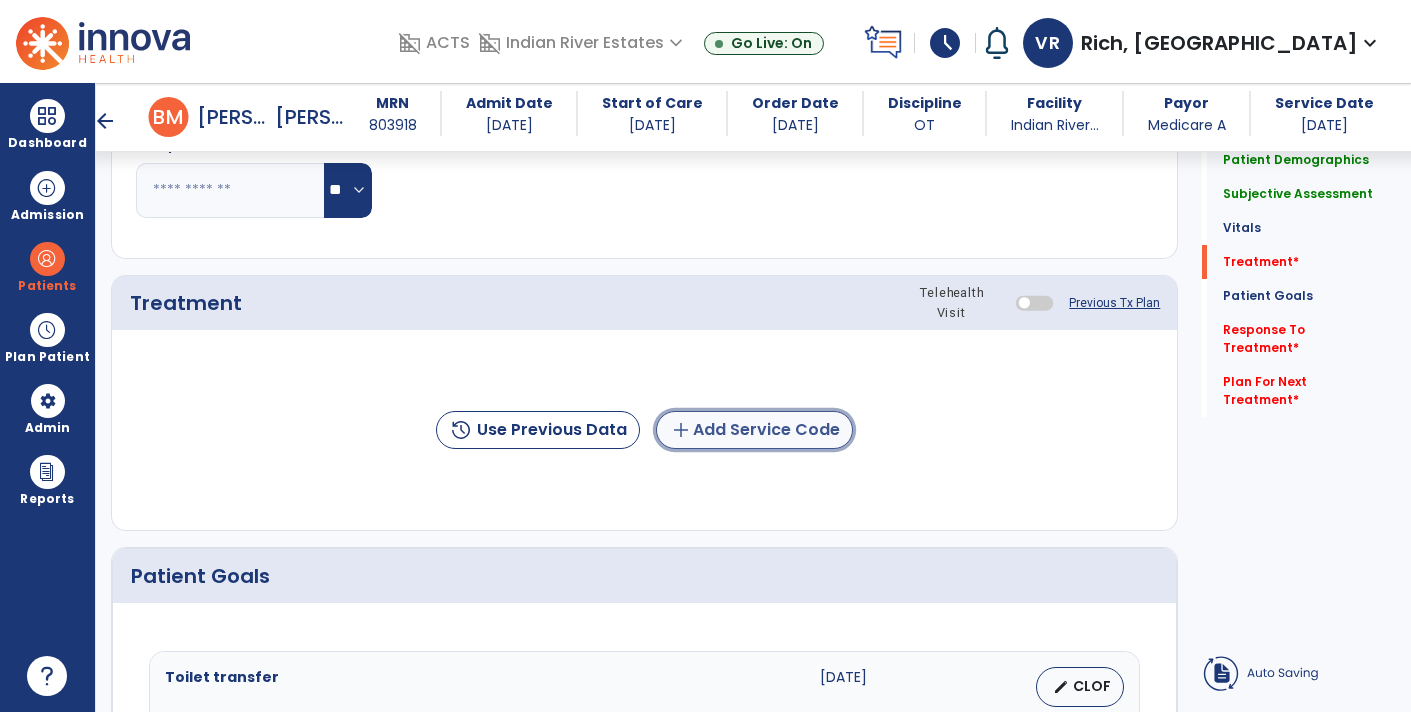 click on "add  Add Service Code" 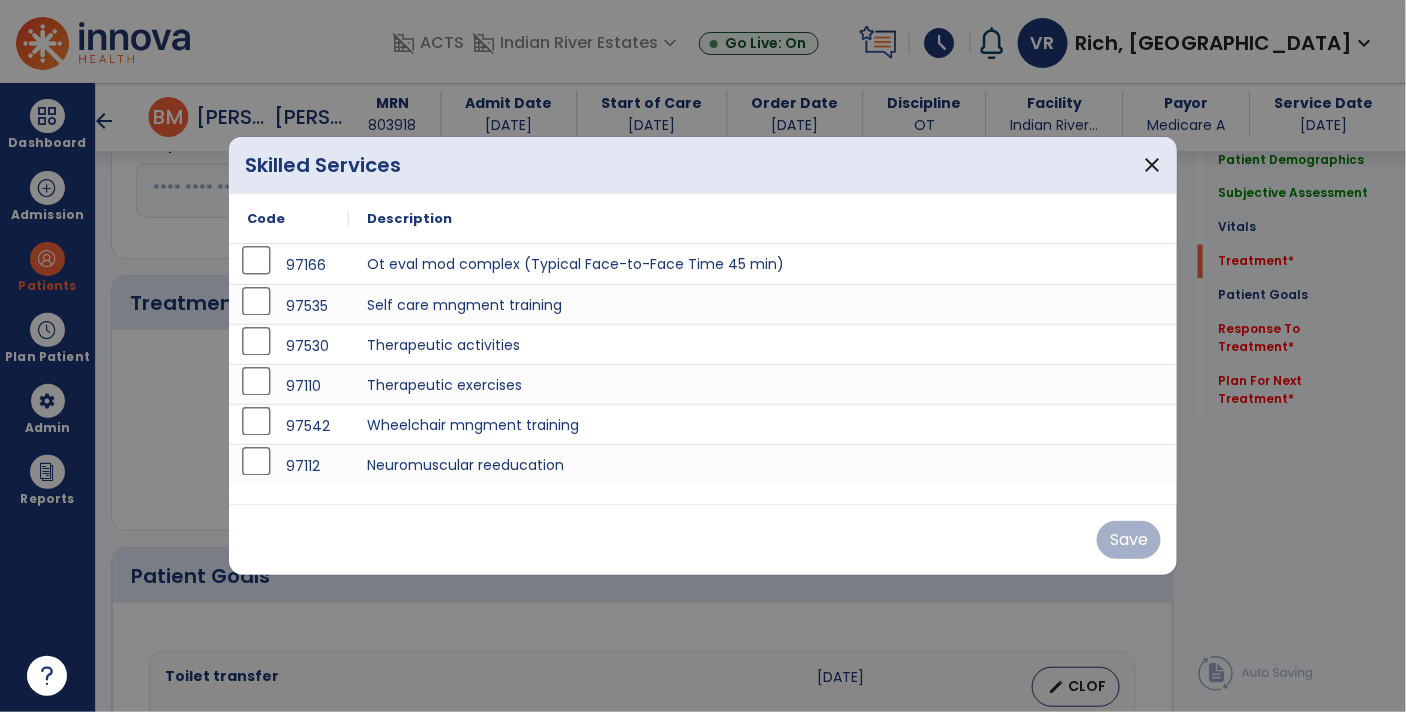 scroll, scrollTop: 1084, scrollLeft: 0, axis: vertical 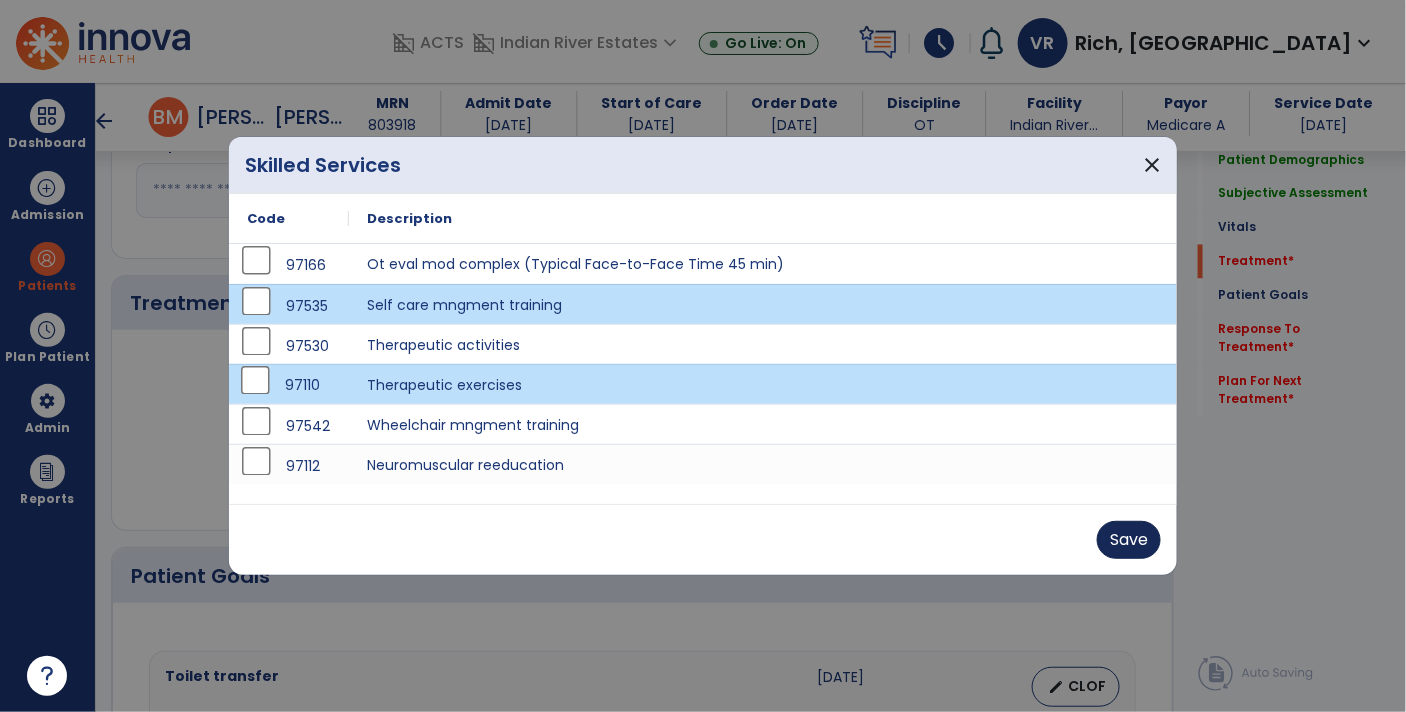 click on "Save" at bounding box center (1129, 540) 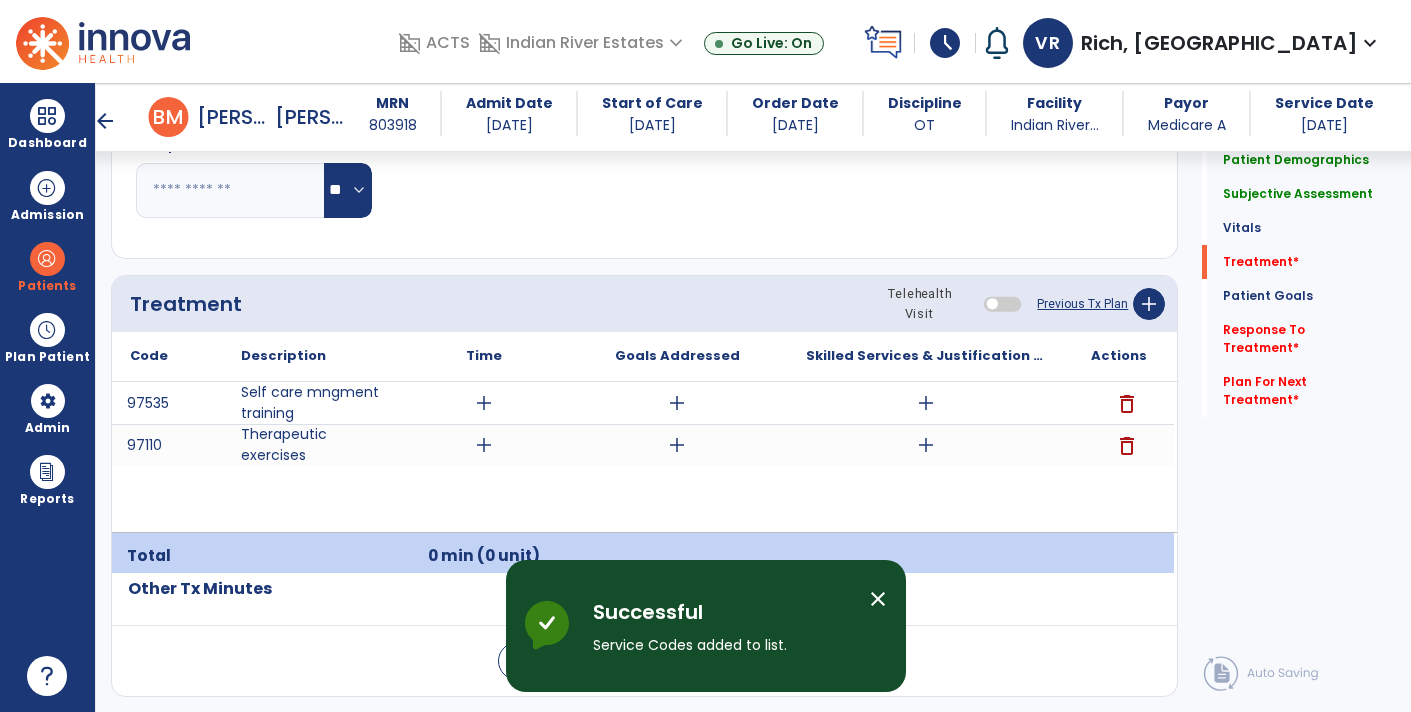 click on "add" at bounding box center (484, 403) 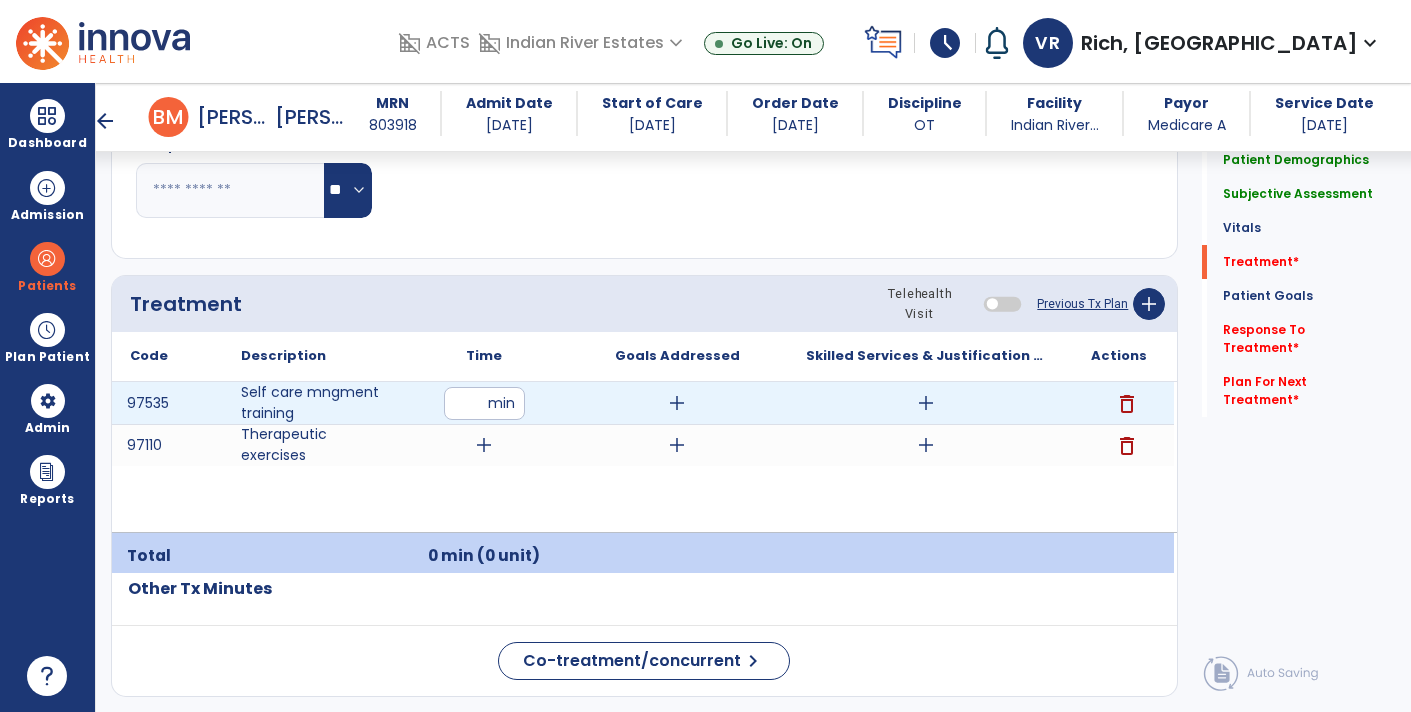 type on "**" 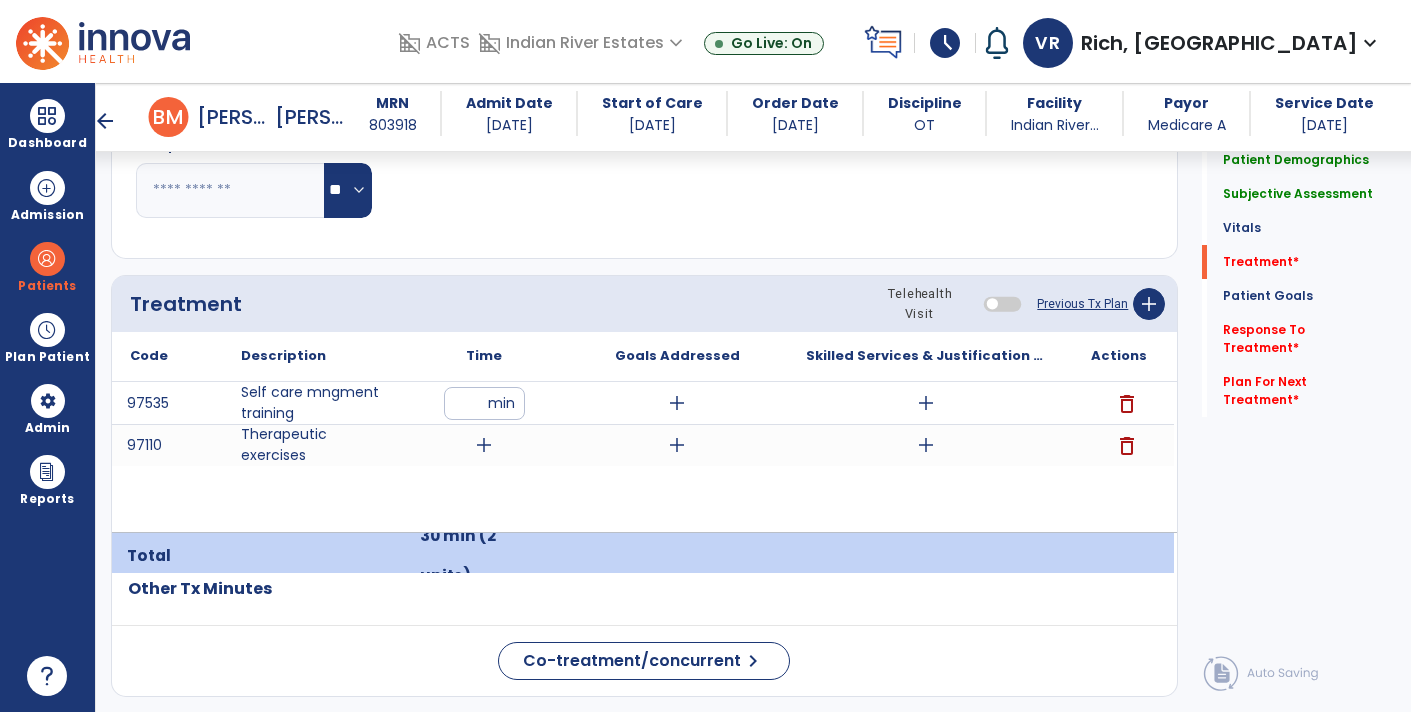 click on "add" at bounding box center [484, 445] 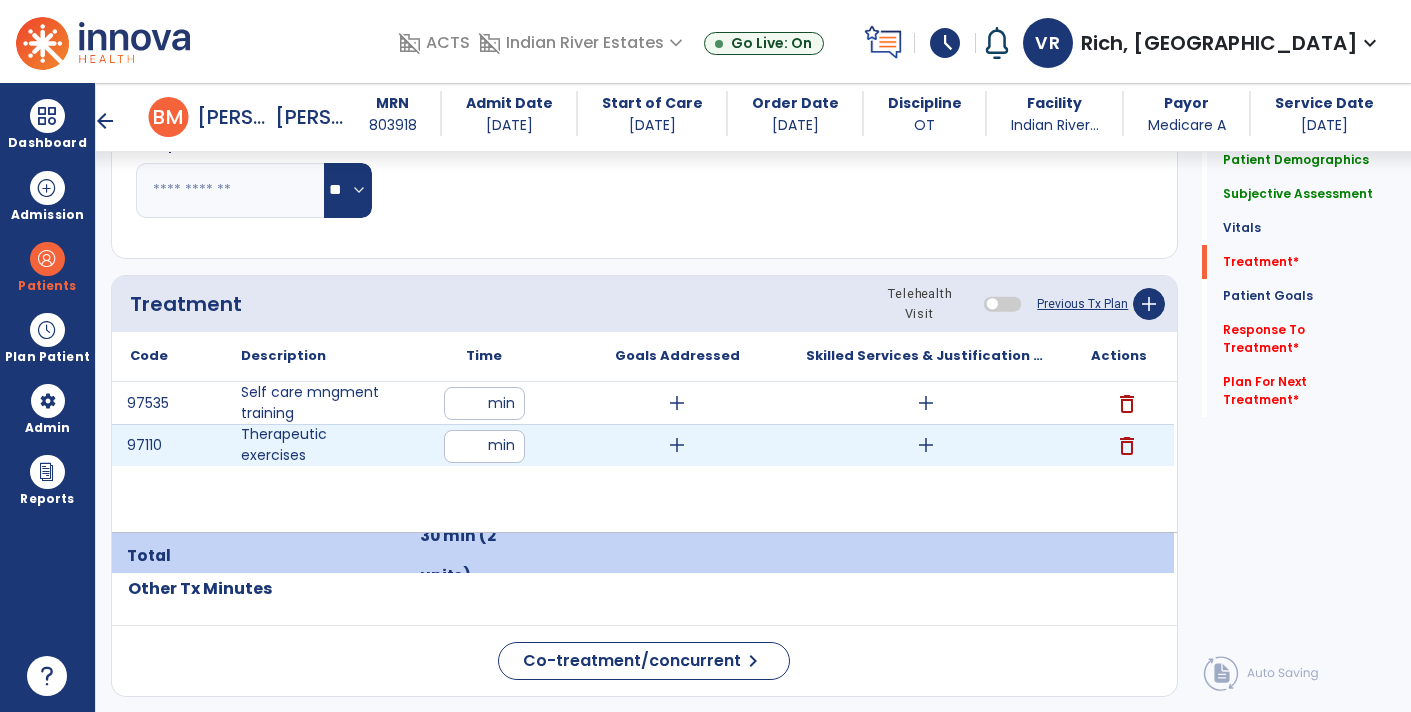 type on "**" 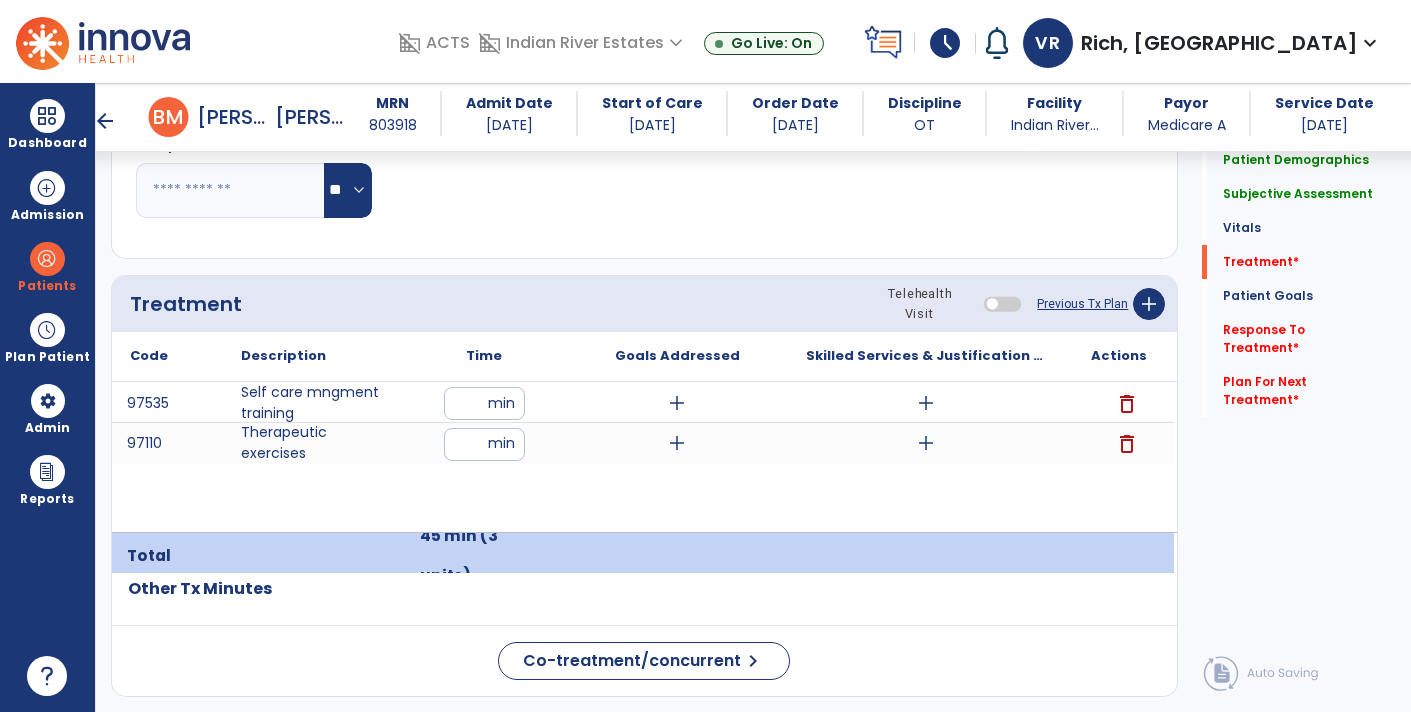 click on "add" at bounding box center [926, 403] 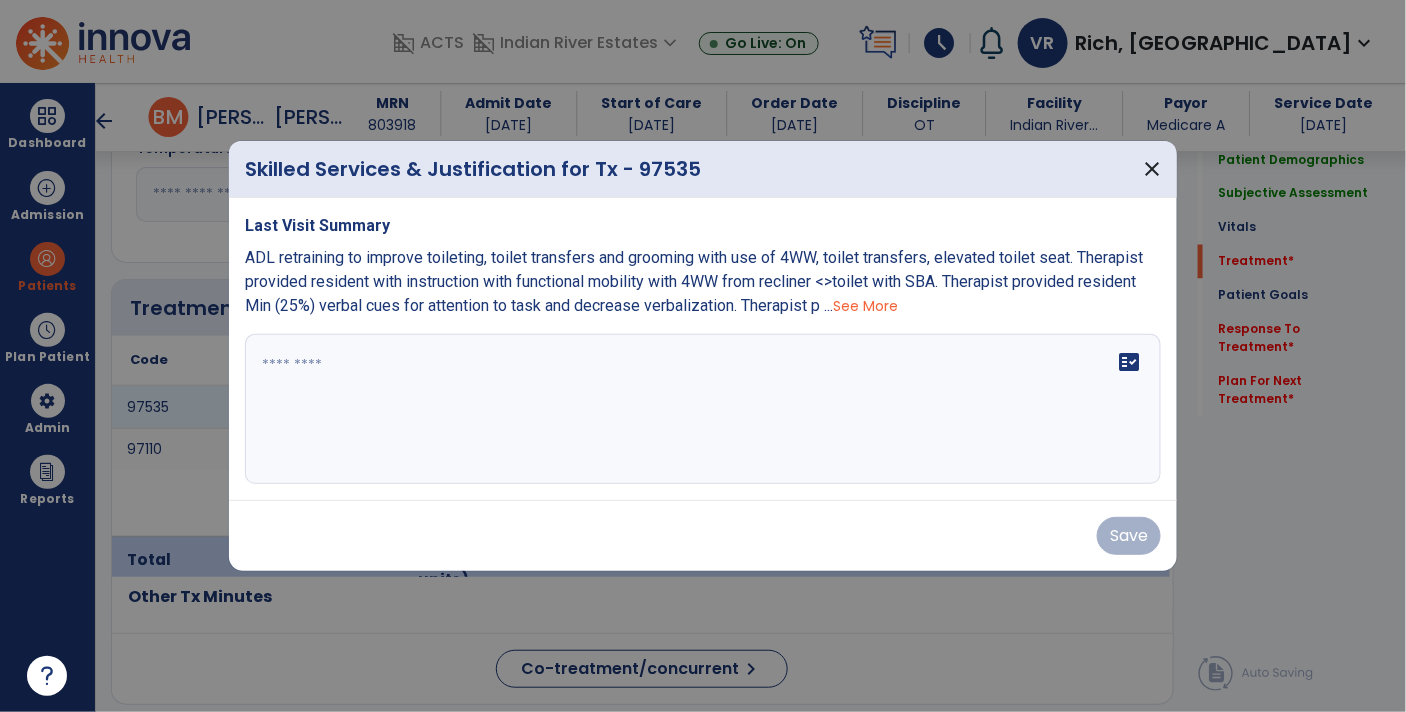 scroll, scrollTop: 1084, scrollLeft: 0, axis: vertical 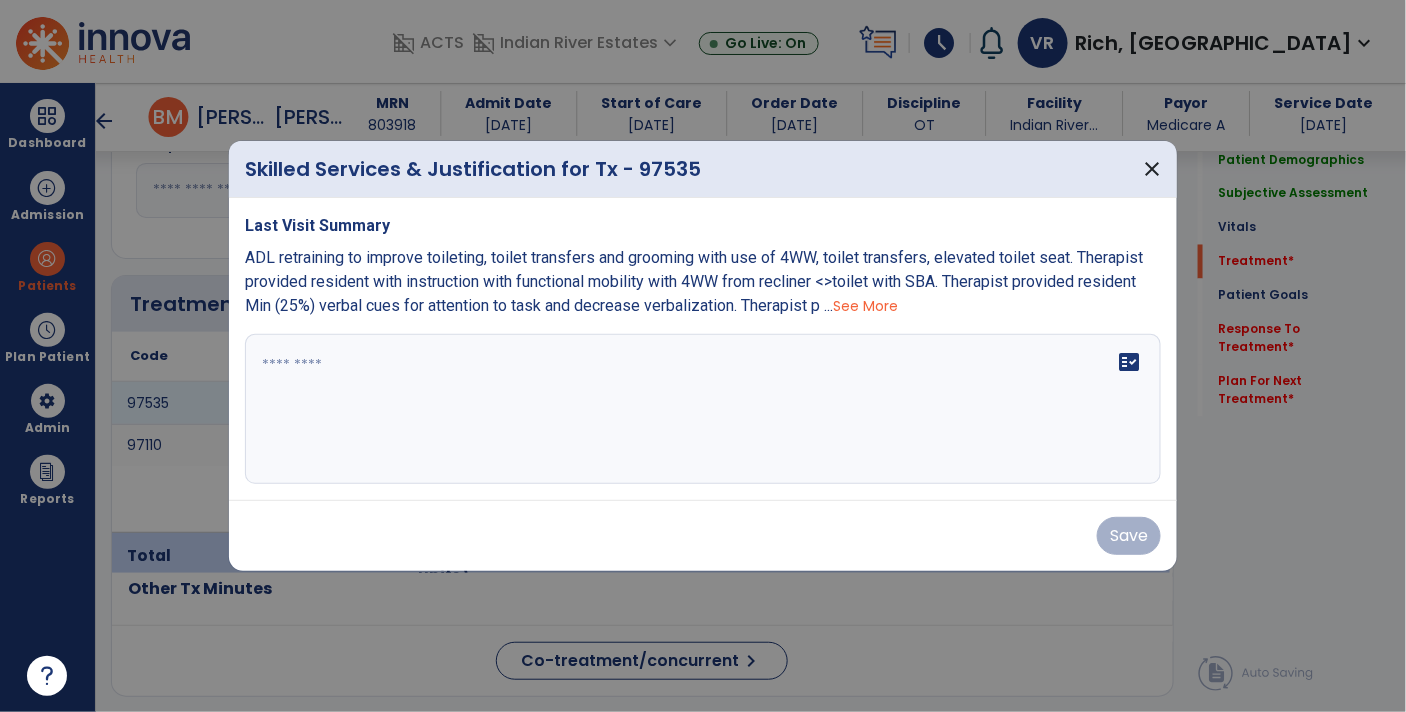 click on "See More" at bounding box center (865, 306) 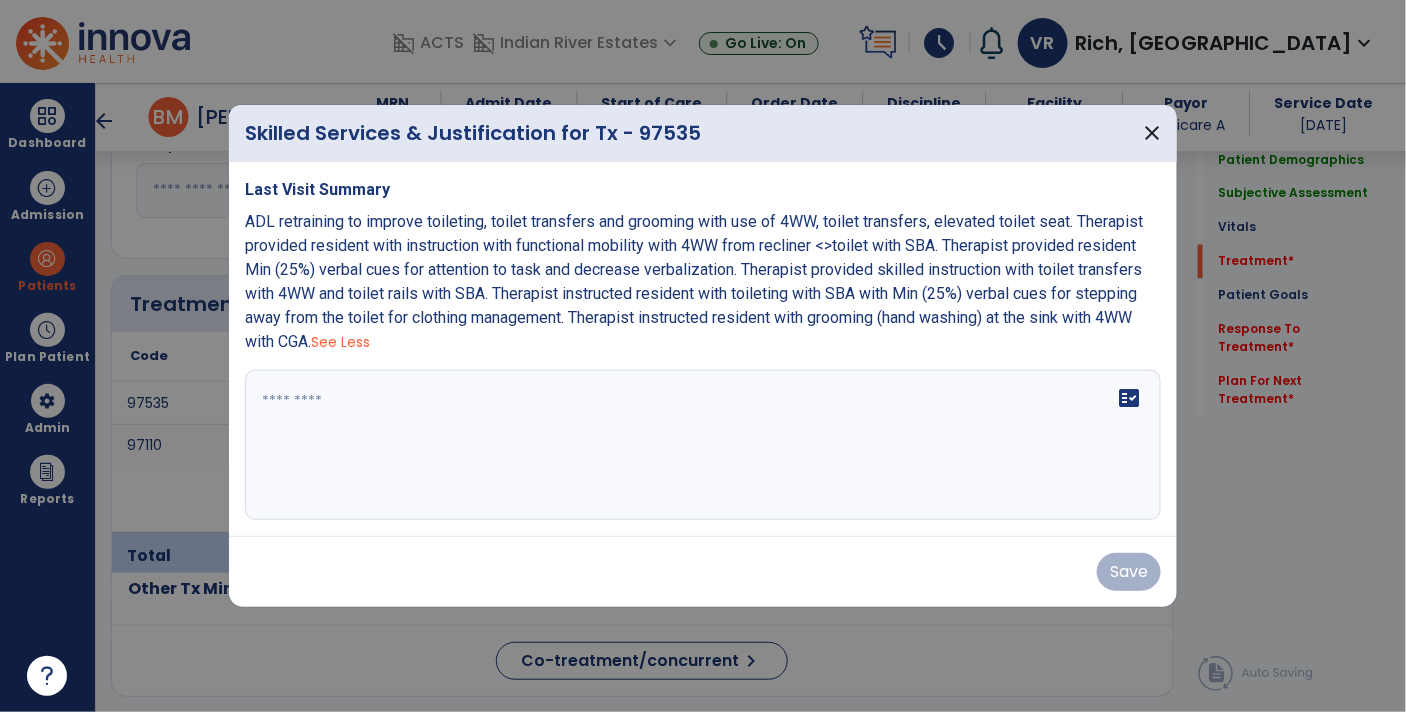 click on "ADL retraining to improve toileting, toilet transfers and grooming with use of 4WW, toilet transfers, elevated toilet seat.  Therapist provided resident with instruction with functional mobility with 4WW from recliner <>toilet with SBA.  Therapist provided resident Min (25%) verbal cues for attention to task and decrease verbalization.  Therapist provided skilled instruction with toilet transfers with 4WW and toilet rails with SBA.  Therapist instructed resident with toileting with SBA with Min (25%) verbal cues for stepping away from the toilet for clothing management.  Therapist instructed resident with grooming (hand washing) at the sink with 4WW with CGA." at bounding box center (694, 281) 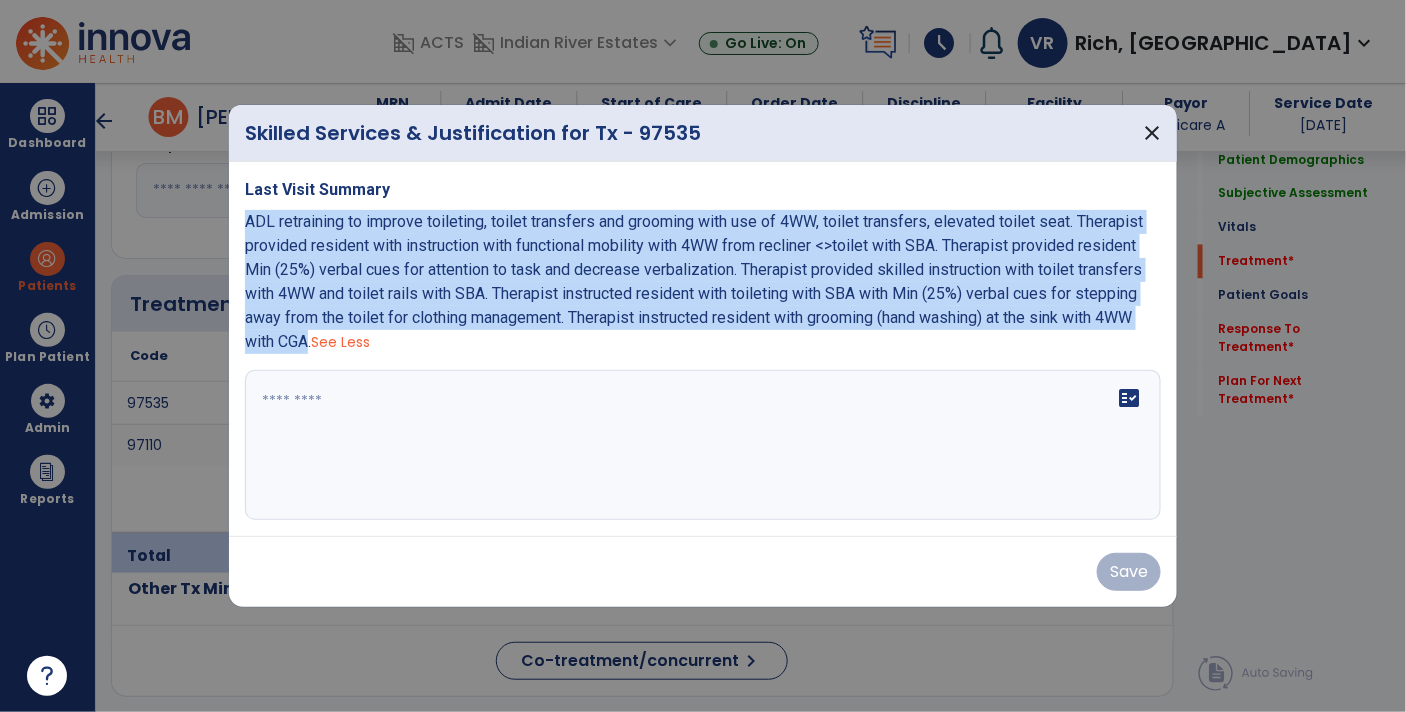 copy on "ADL retraining to improve toileting, toilet transfers and grooming with use of 4WW, toilet transfers, elevated toilet seat.  Therapist provided resident with instruction with functional mobility with 4WW from recliner <>toilet with SBA.  Therapist provided resident Min (25%) verbal cues for attention to task and decrease verbalization.  Therapist provided skilled instruction with toilet transfers with 4WW and toilet rails with SBA.  Therapist instructed resident with toileting with SBA with Min (25%) verbal cues for stepping away from the toilet for clothing management.  Therapist instructed resident with grooming (hand washing) at the sink with 4WW with CGA" 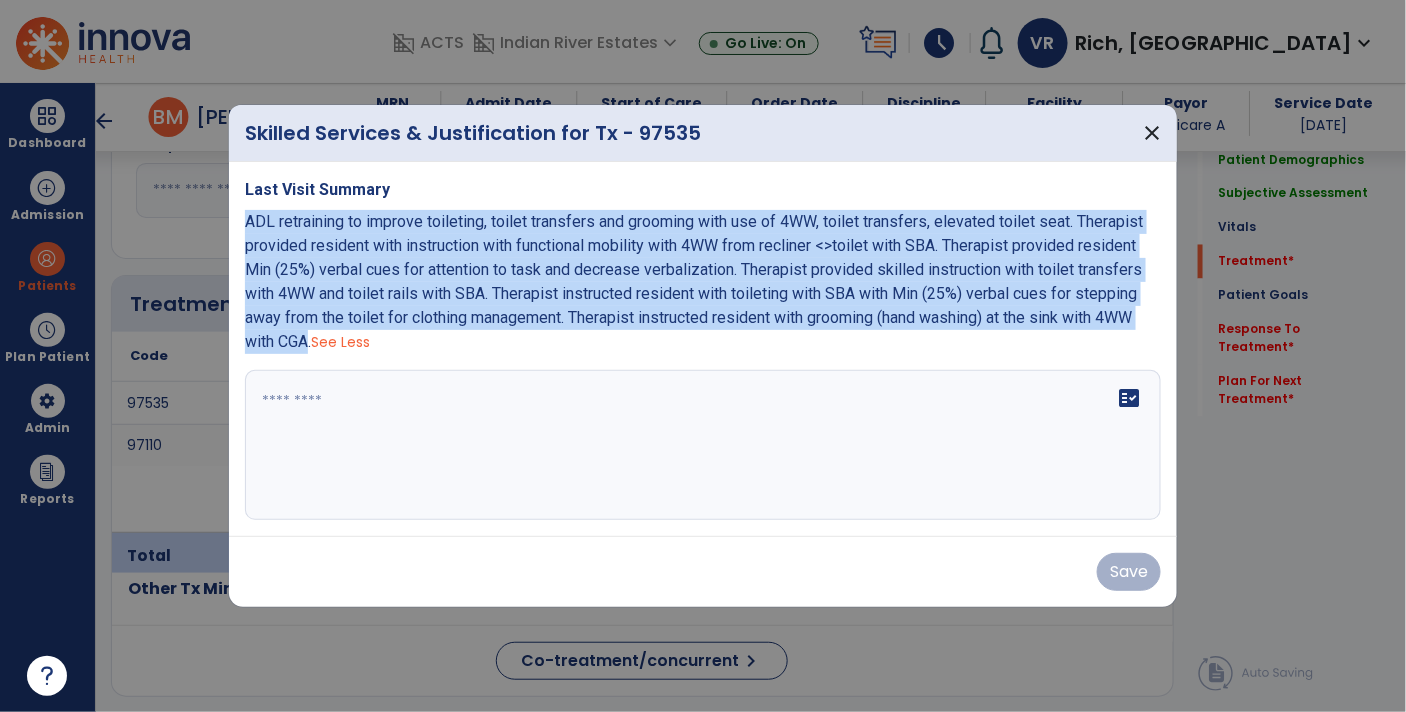 click at bounding box center (703, 445) 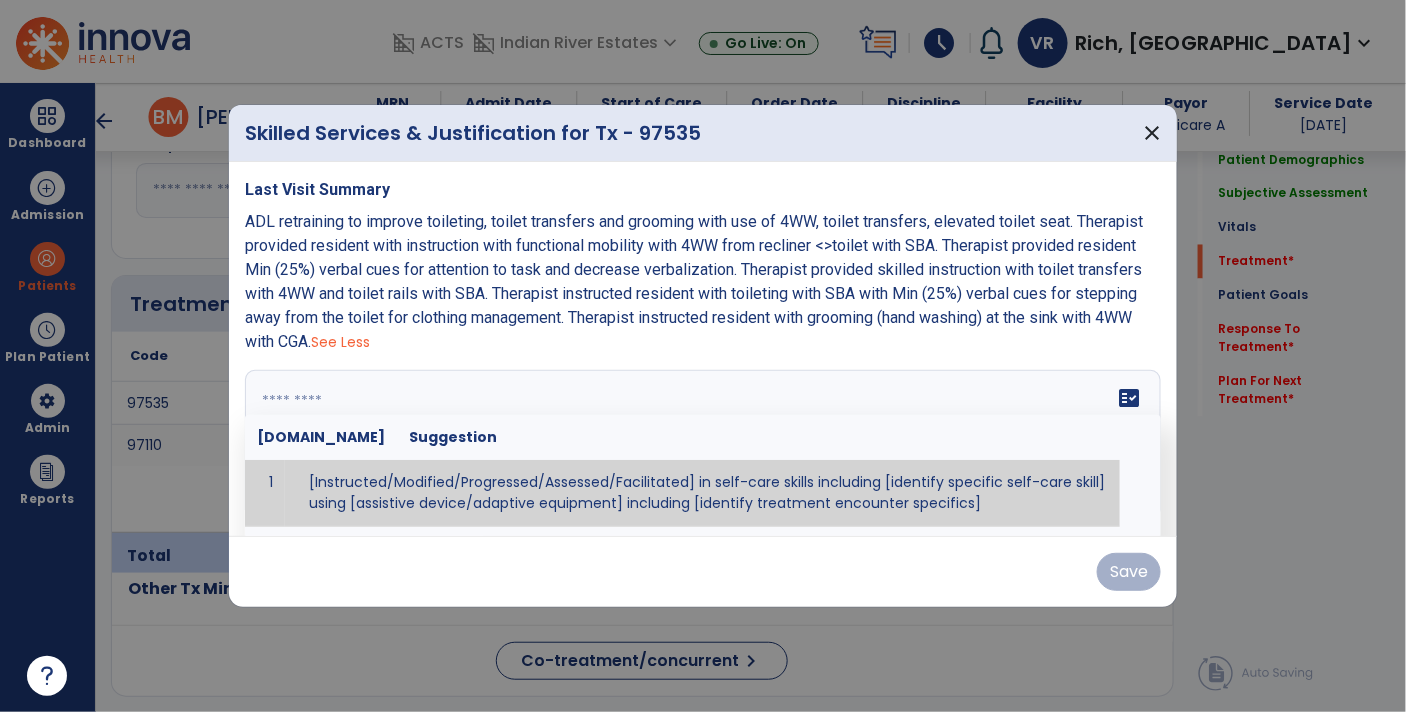 click at bounding box center (701, 445) 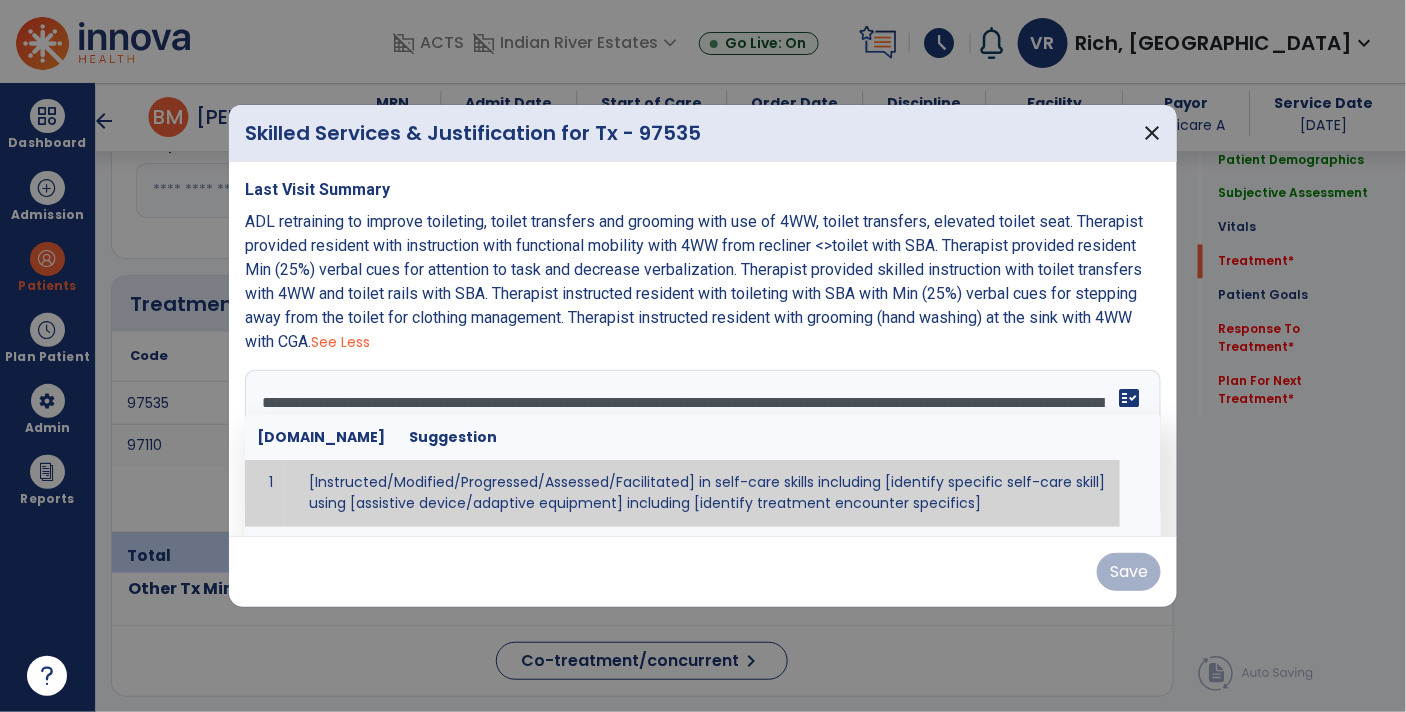 scroll, scrollTop: 38, scrollLeft: 0, axis: vertical 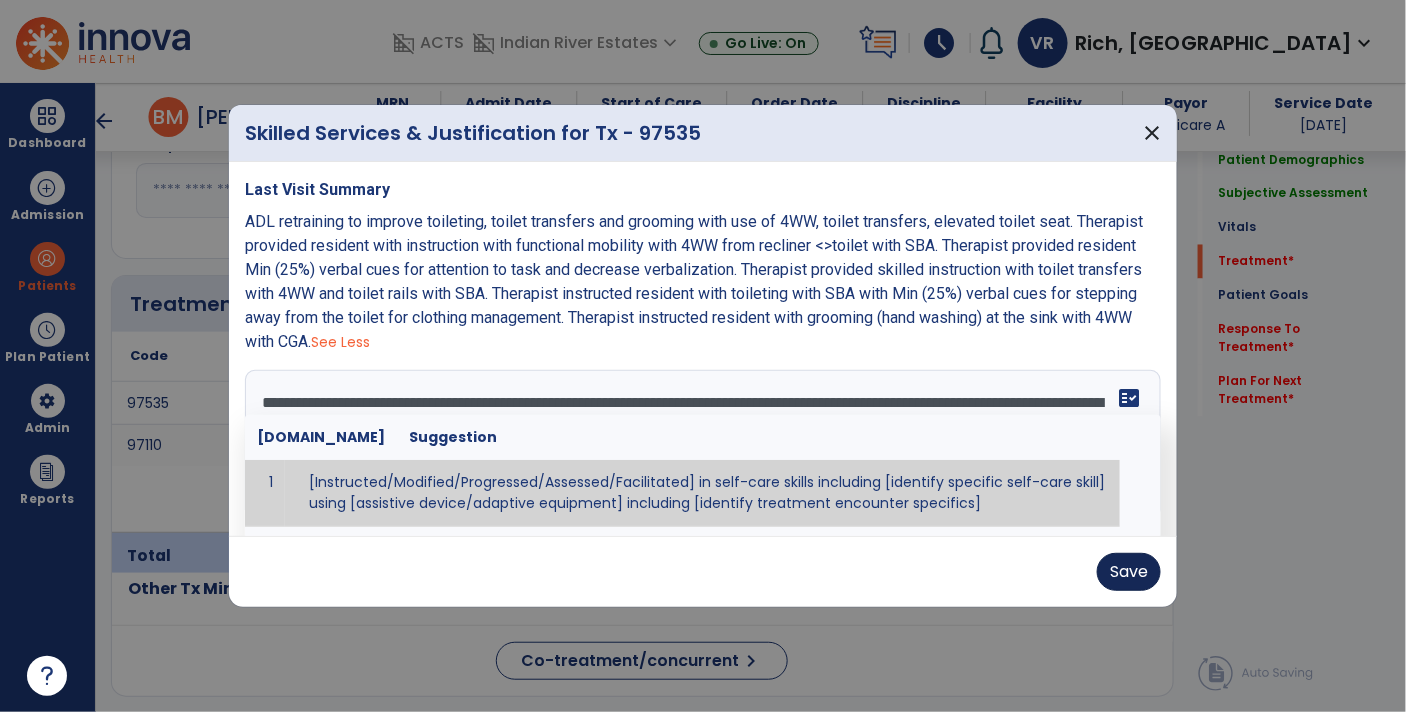 type on "**********" 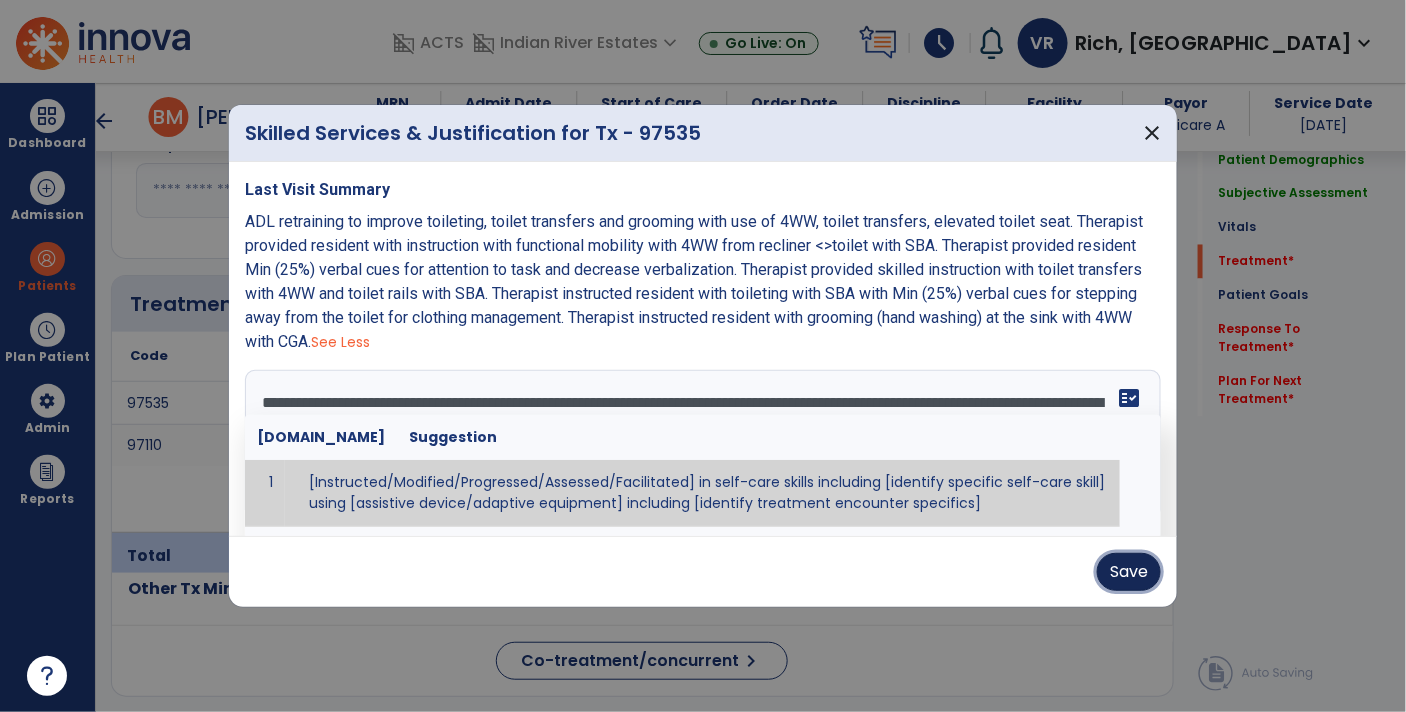 click on "Save" at bounding box center (1129, 572) 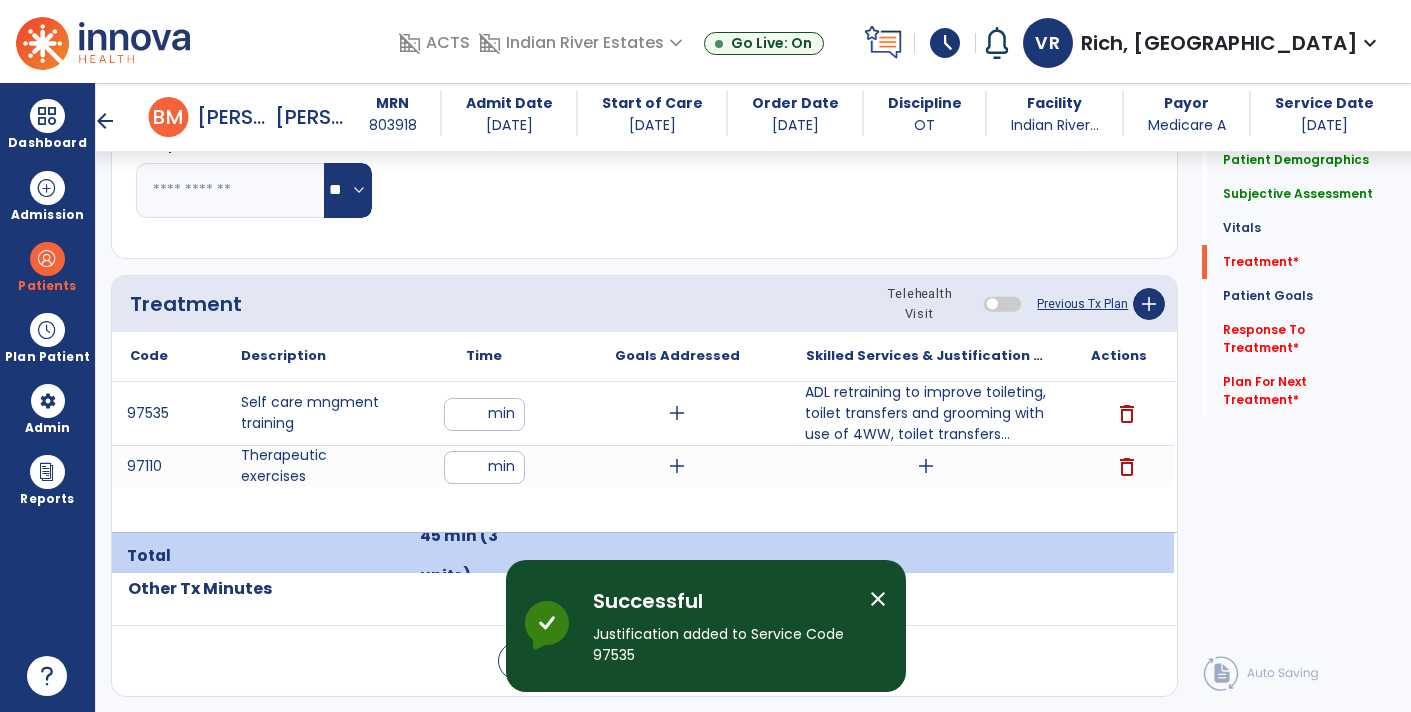 click on "add" at bounding box center [926, 466] 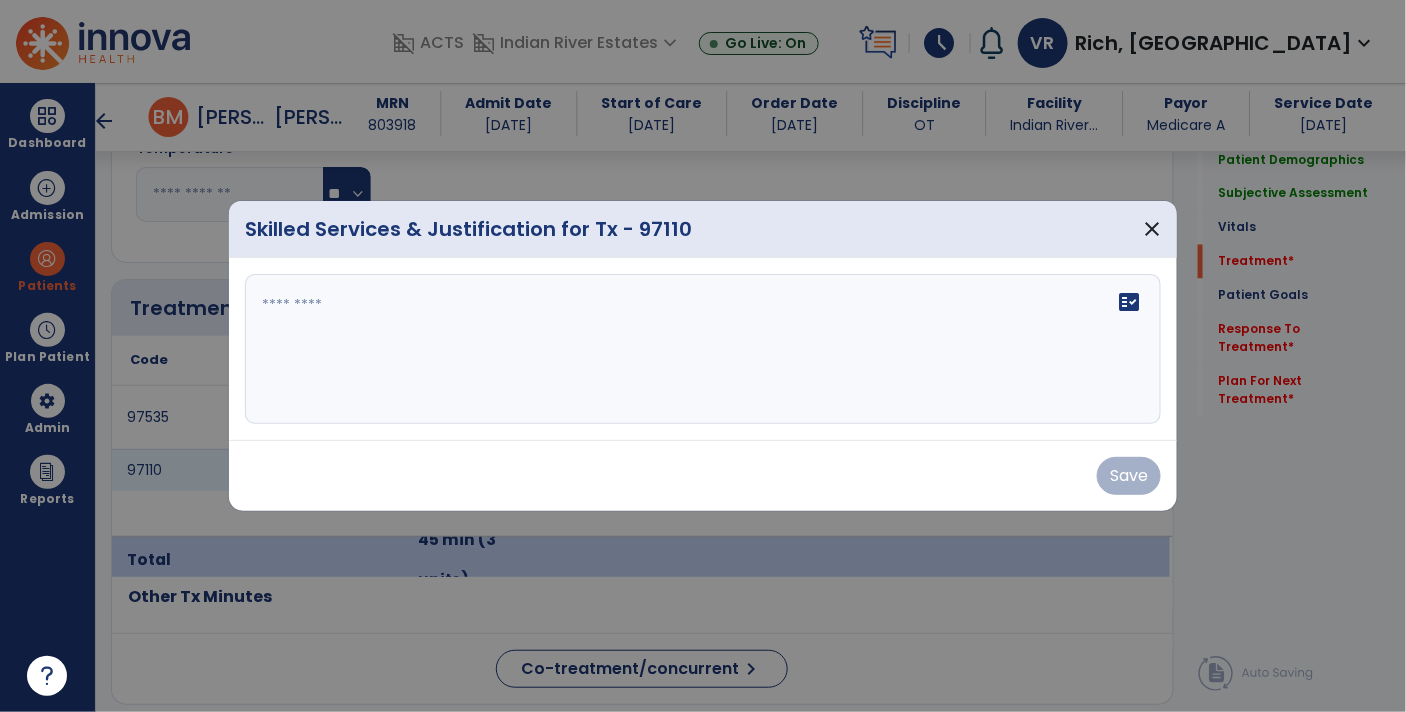 scroll, scrollTop: 1084, scrollLeft: 0, axis: vertical 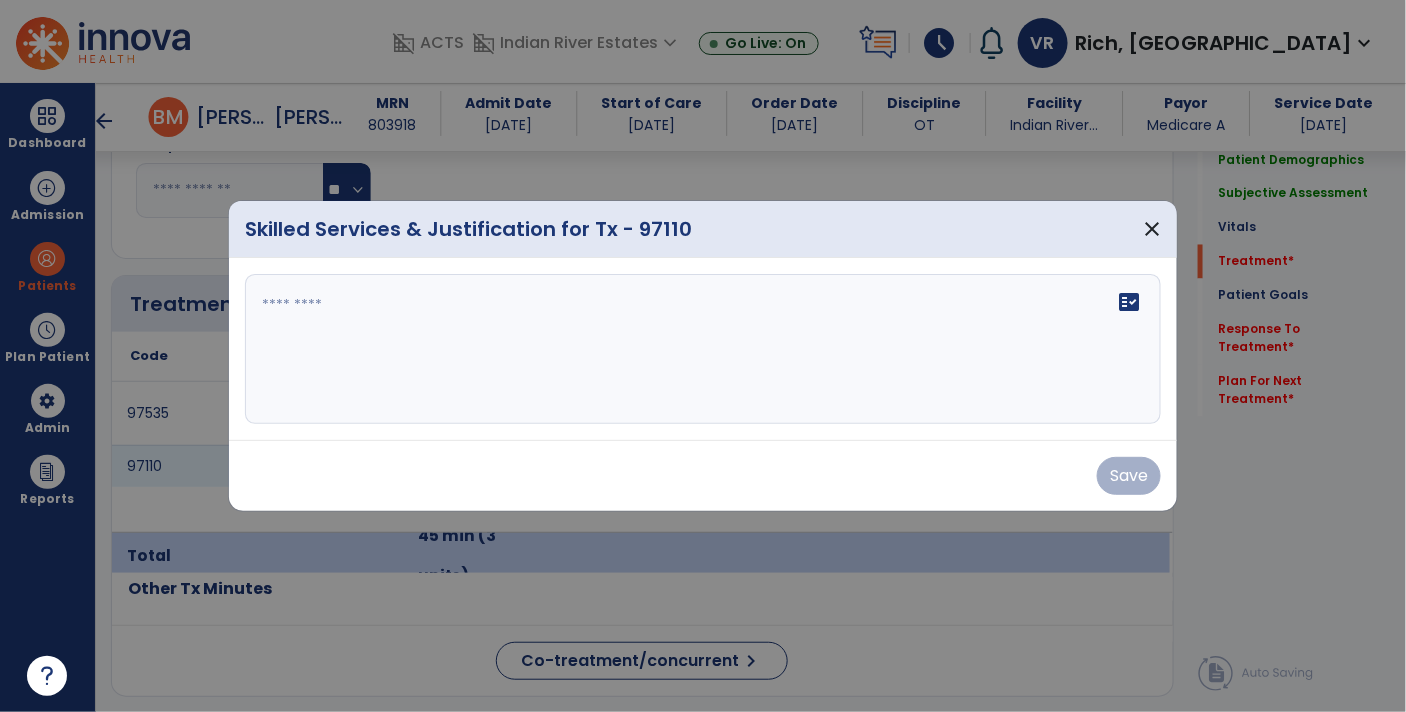 click at bounding box center [703, 349] 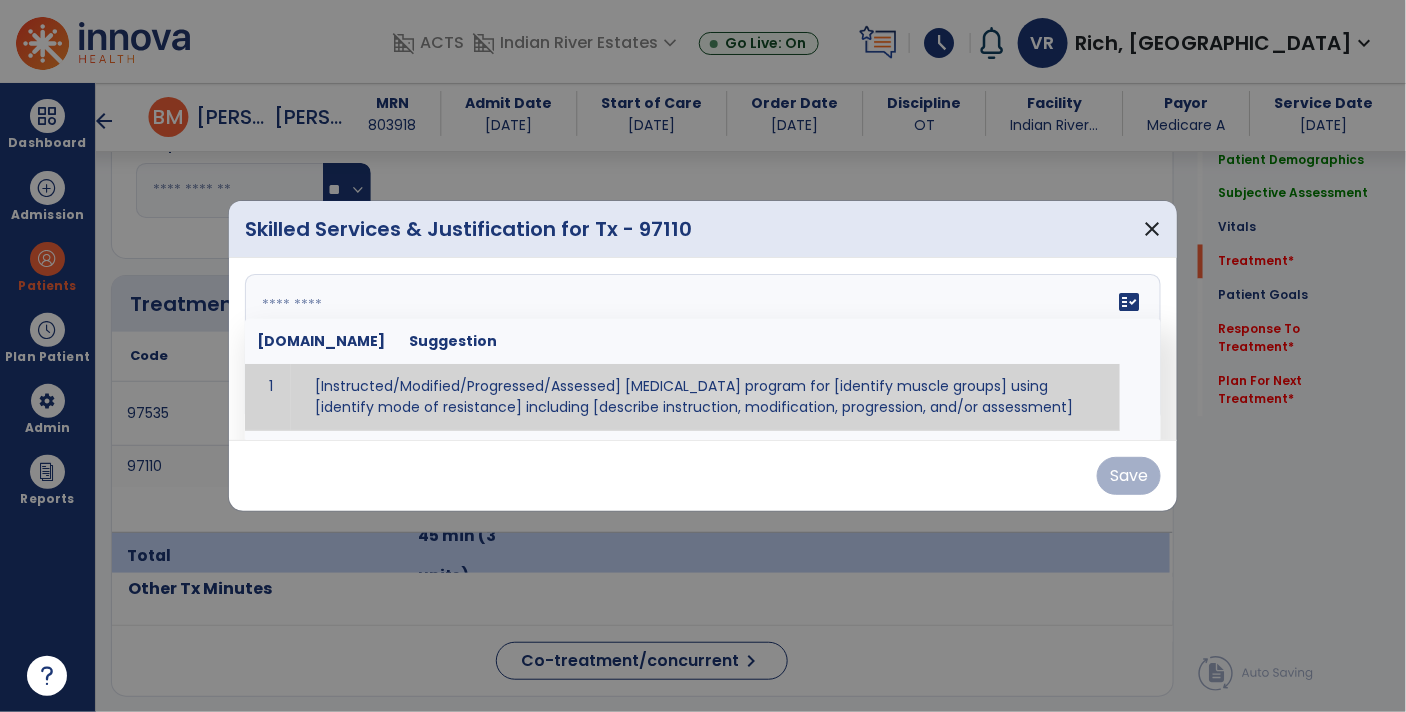 click at bounding box center [701, 349] 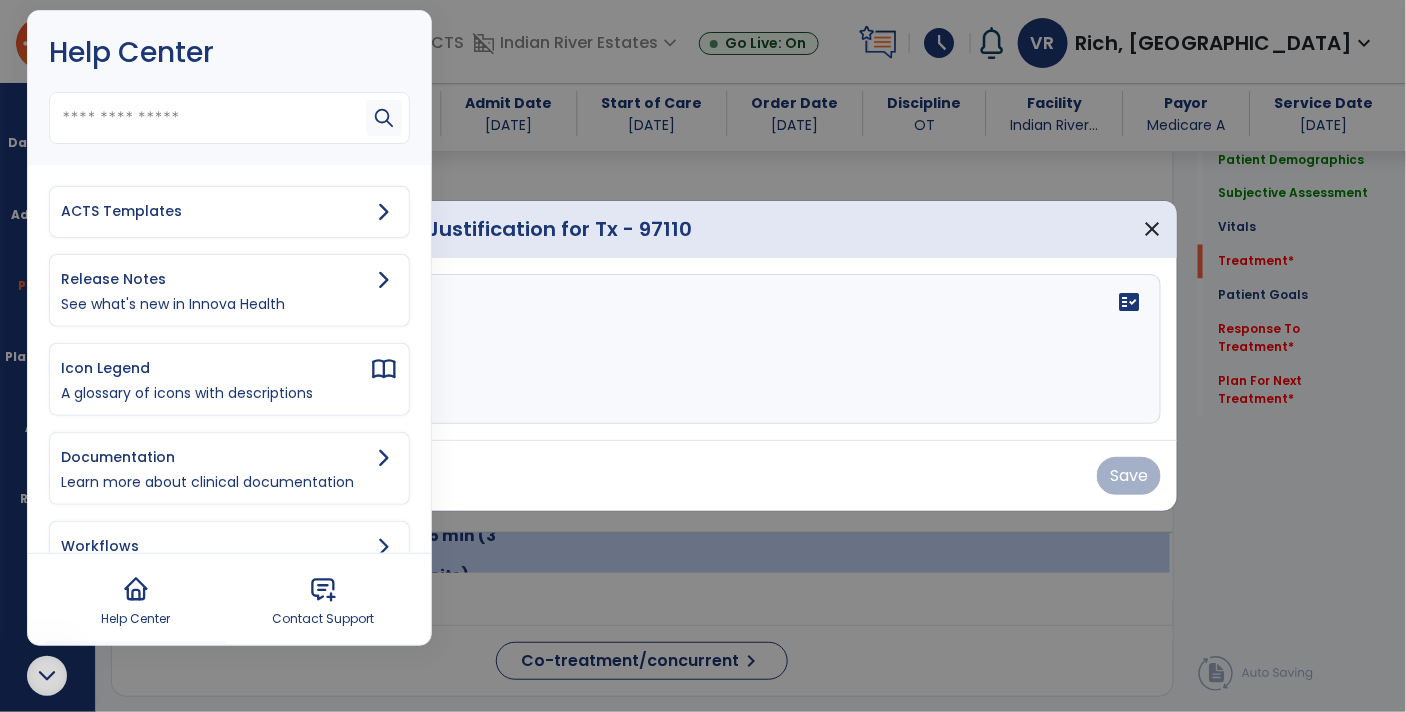 click on "ACTS Templates" at bounding box center [215, 211] 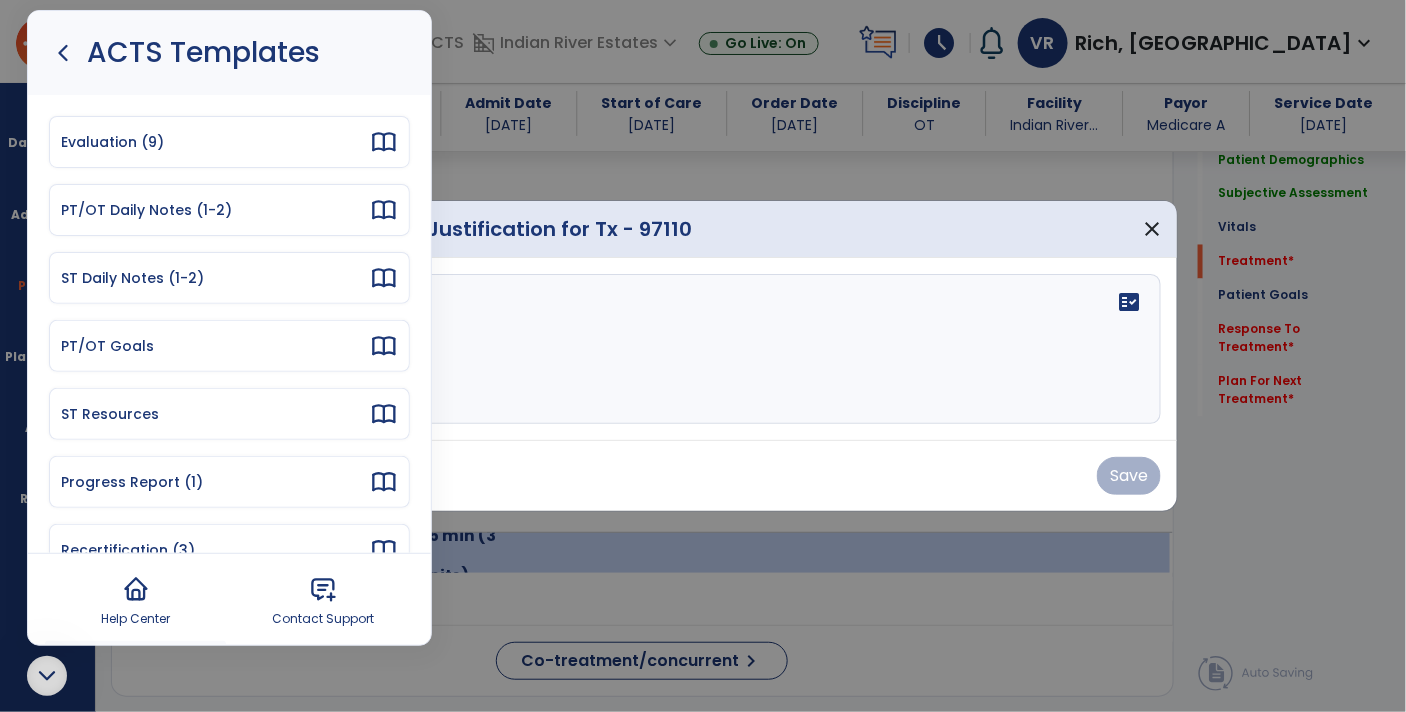 click on "PT/OT Daily Notes (1-2)" at bounding box center [215, 210] 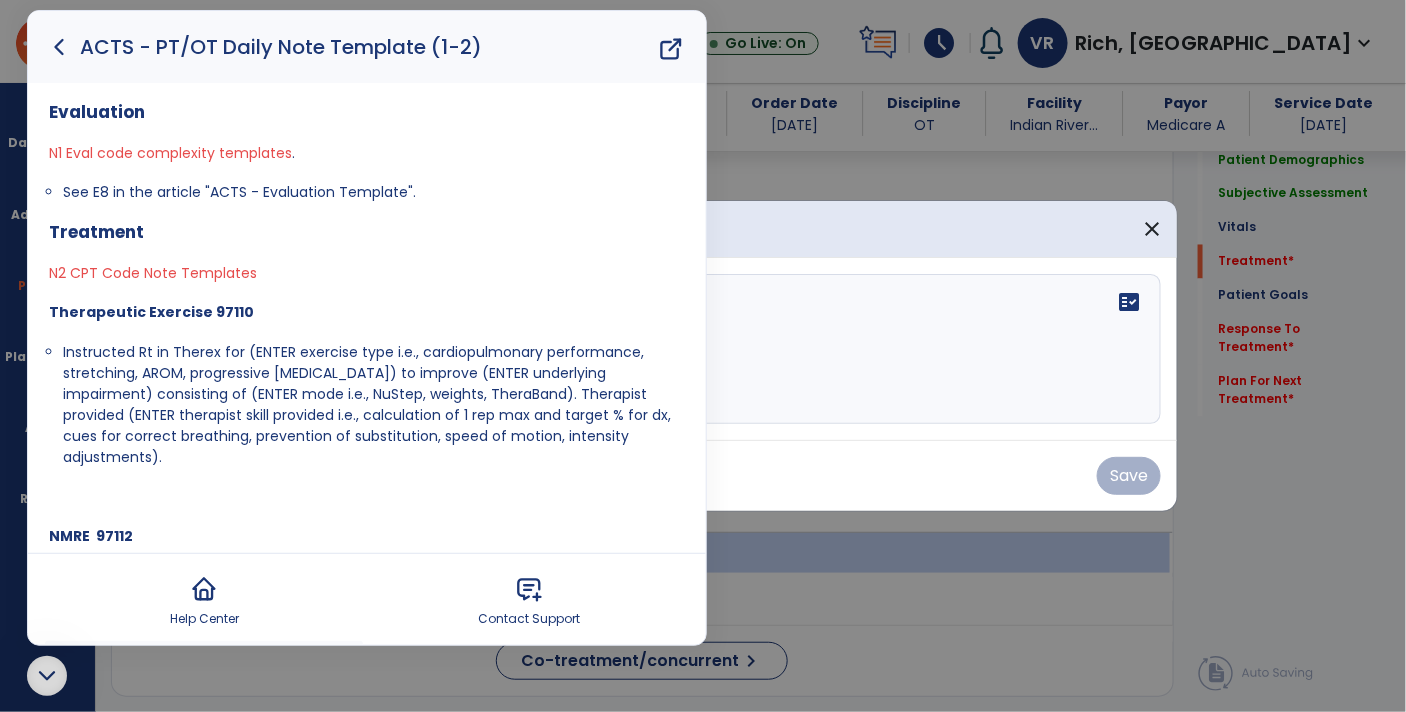 click on "Instructed Rt in Therex for (ENTER exercise type i.e., cardiopulmonary performance, stretching, AROM, progressive [MEDICAL_DATA]) to improve (ENTER underlying impairment) consisting of (ENTER mode i.e., NuStep, weights, TheraBand). Therapist provided (ENTER therapist skill provided i.e., calculation of 1 rep max and target % for dx, cues for correct breathing, prevention of substitution, speed of motion, intensity adjustments)." at bounding box center [367, 404] 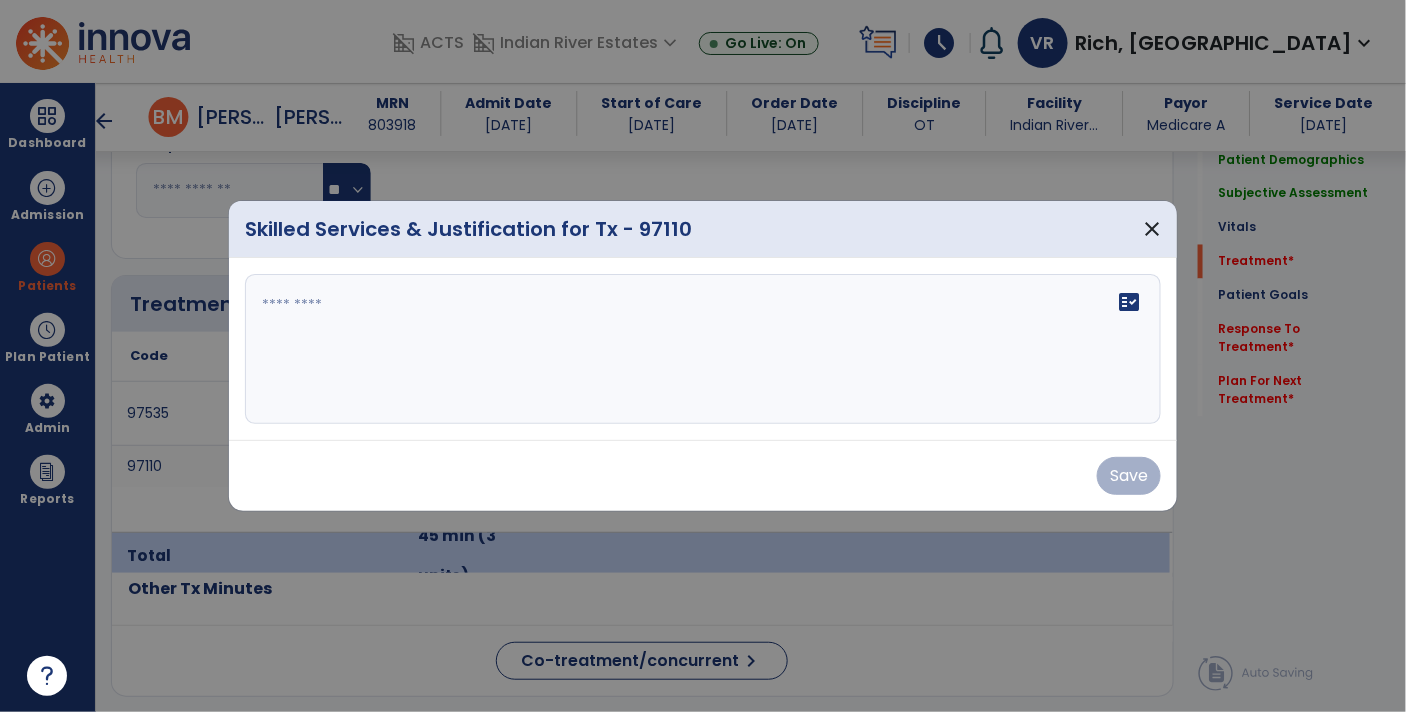 click at bounding box center [703, 349] 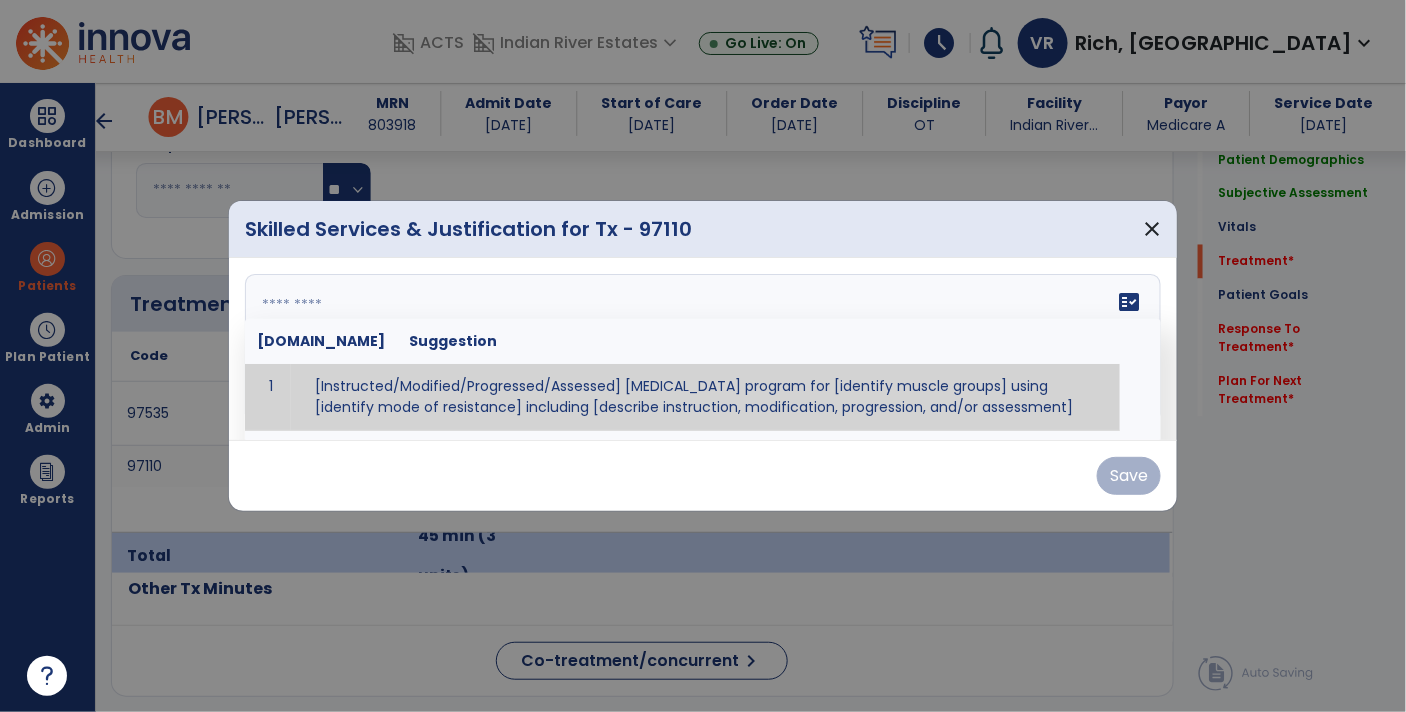 click at bounding box center [701, 349] 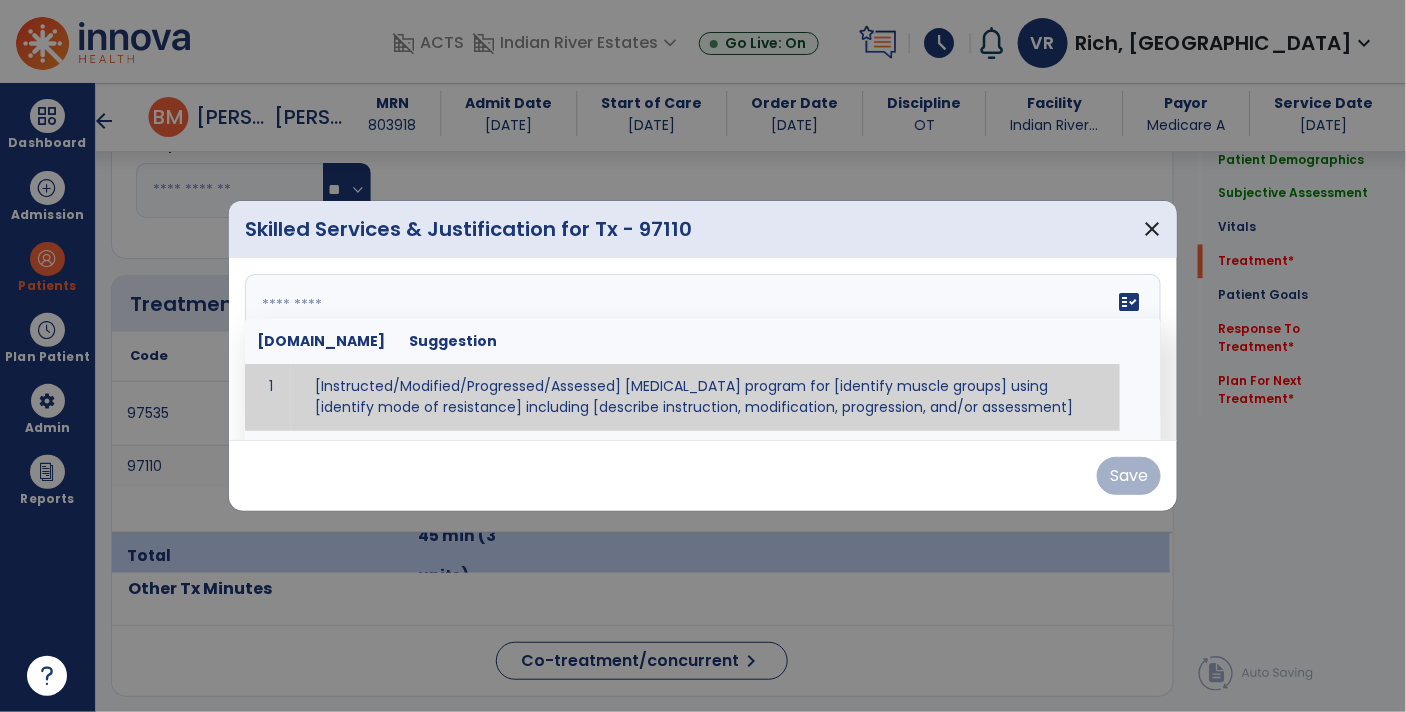 paste on "**********" 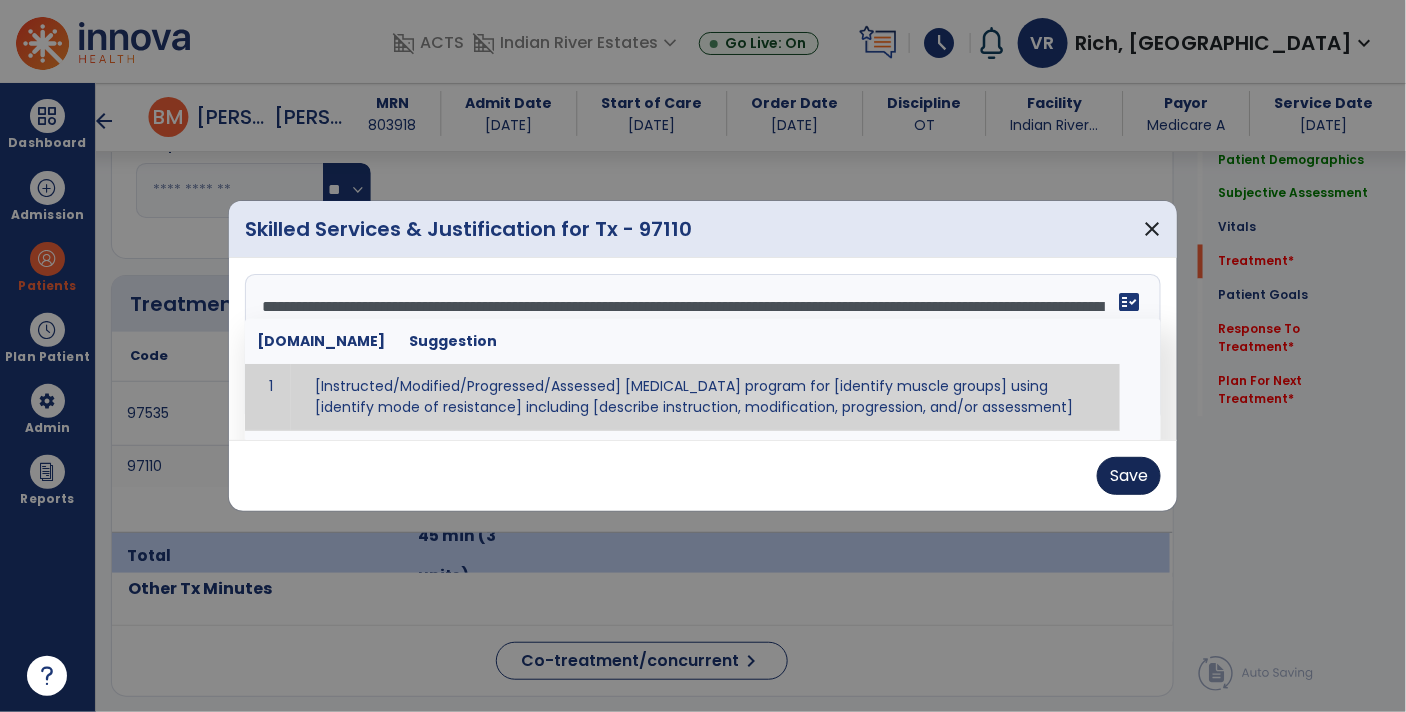 type on "**********" 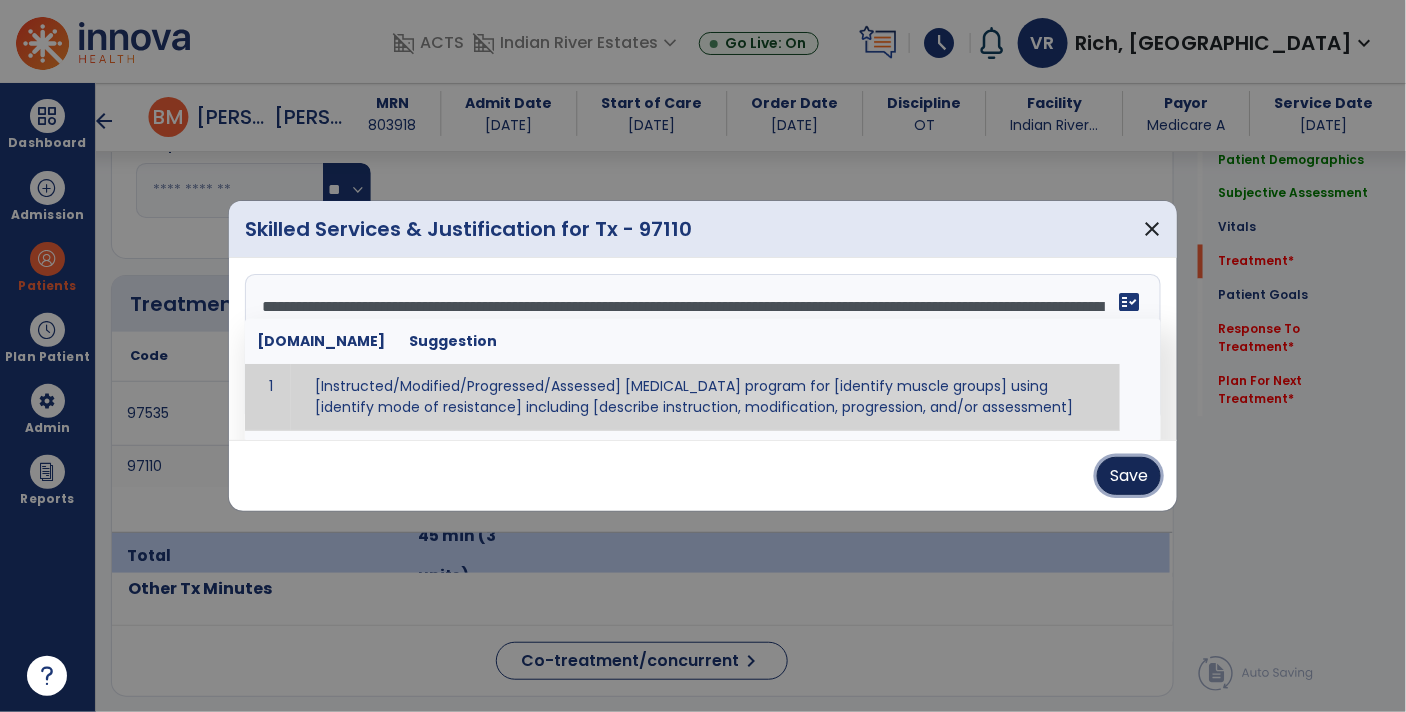 click on "Save" at bounding box center (1129, 476) 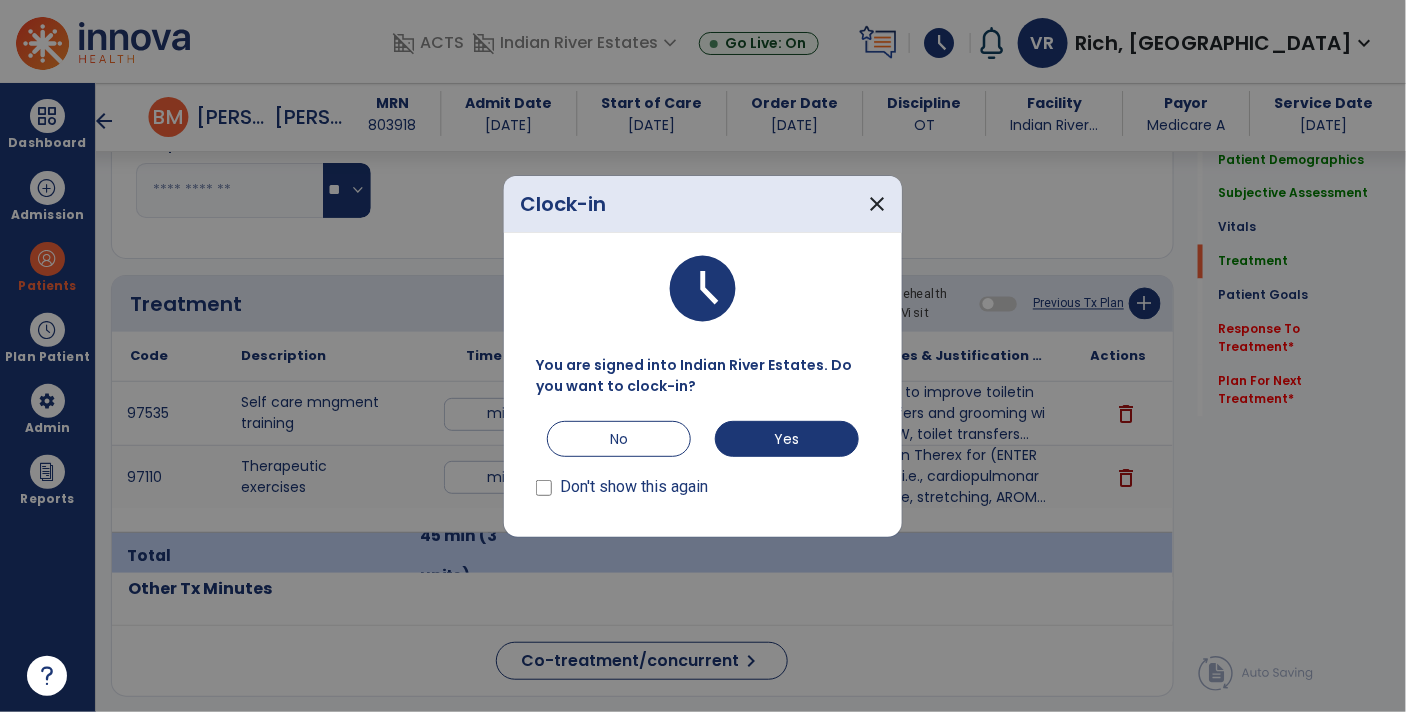 scroll, scrollTop: 1084, scrollLeft: 0, axis: vertical 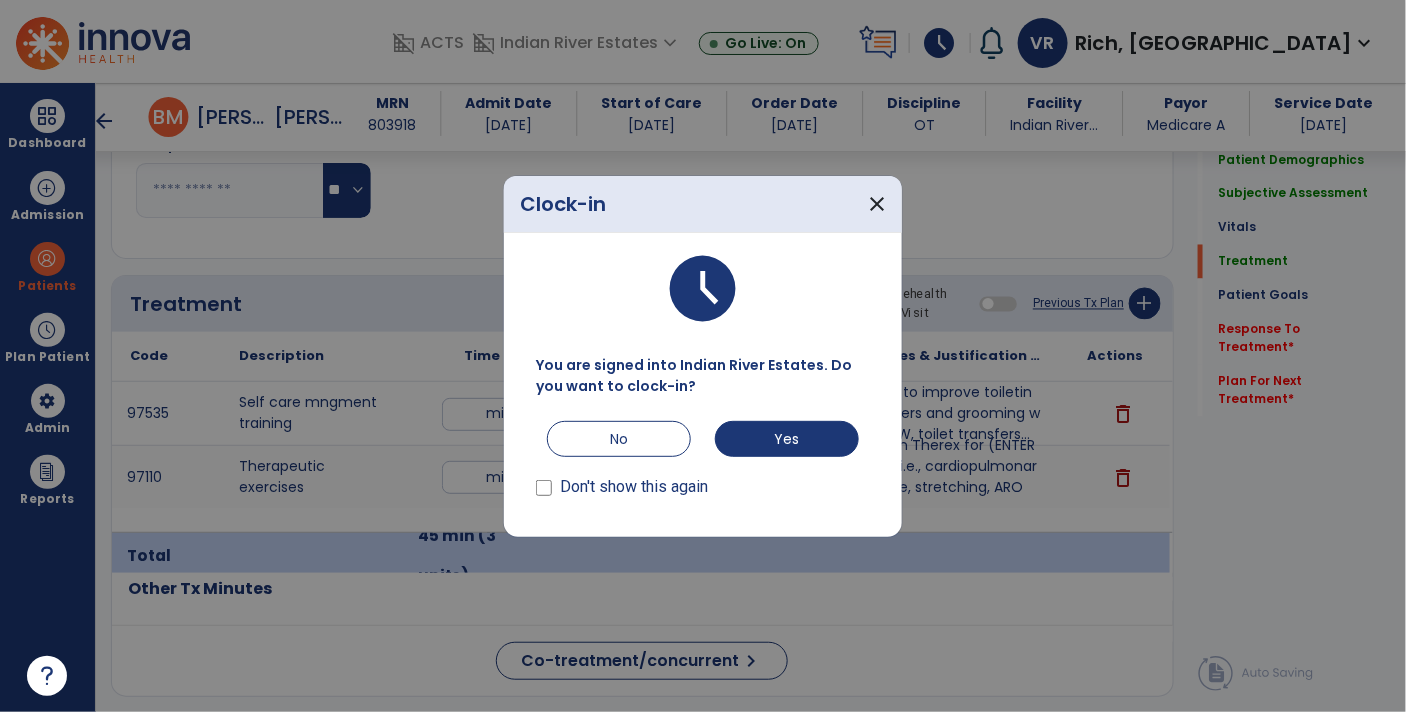 click on "Don't show this again" at bounding box center [634, 487] 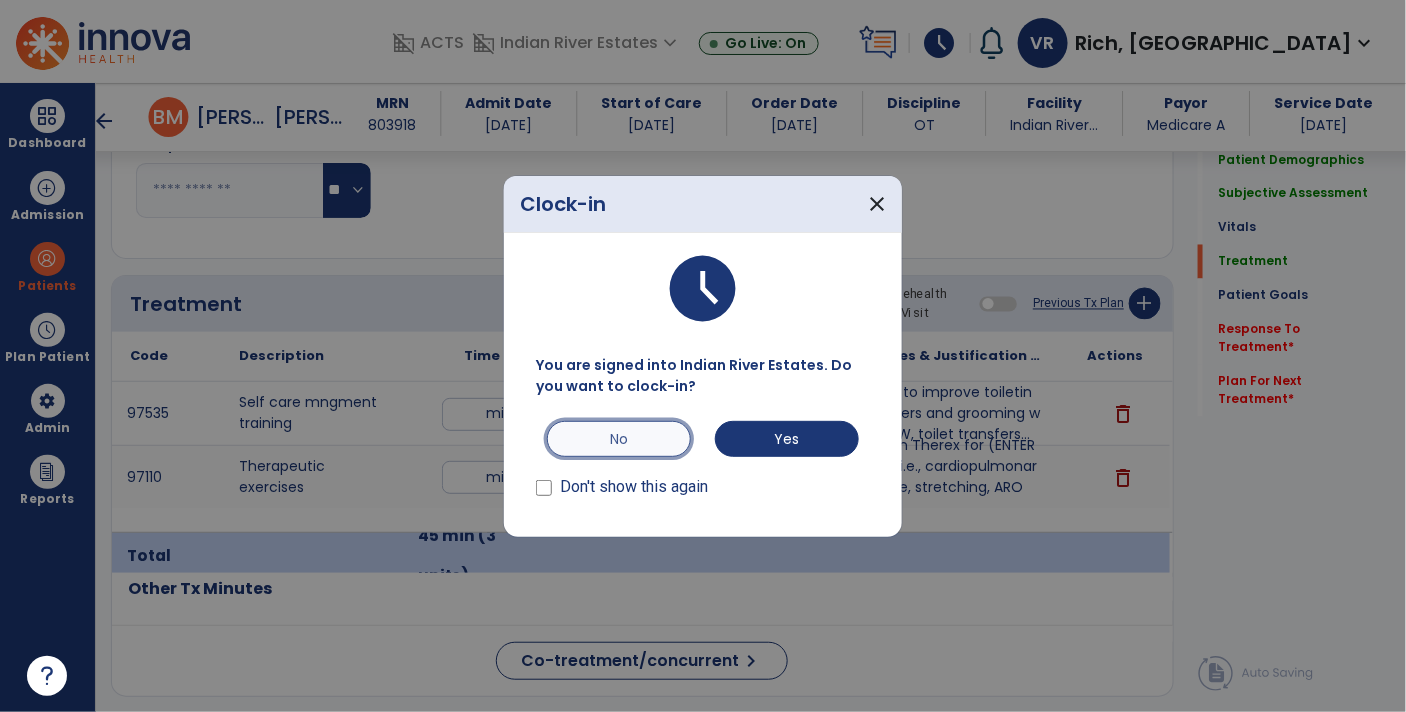 click on "No" at bounding box center (619, 439) 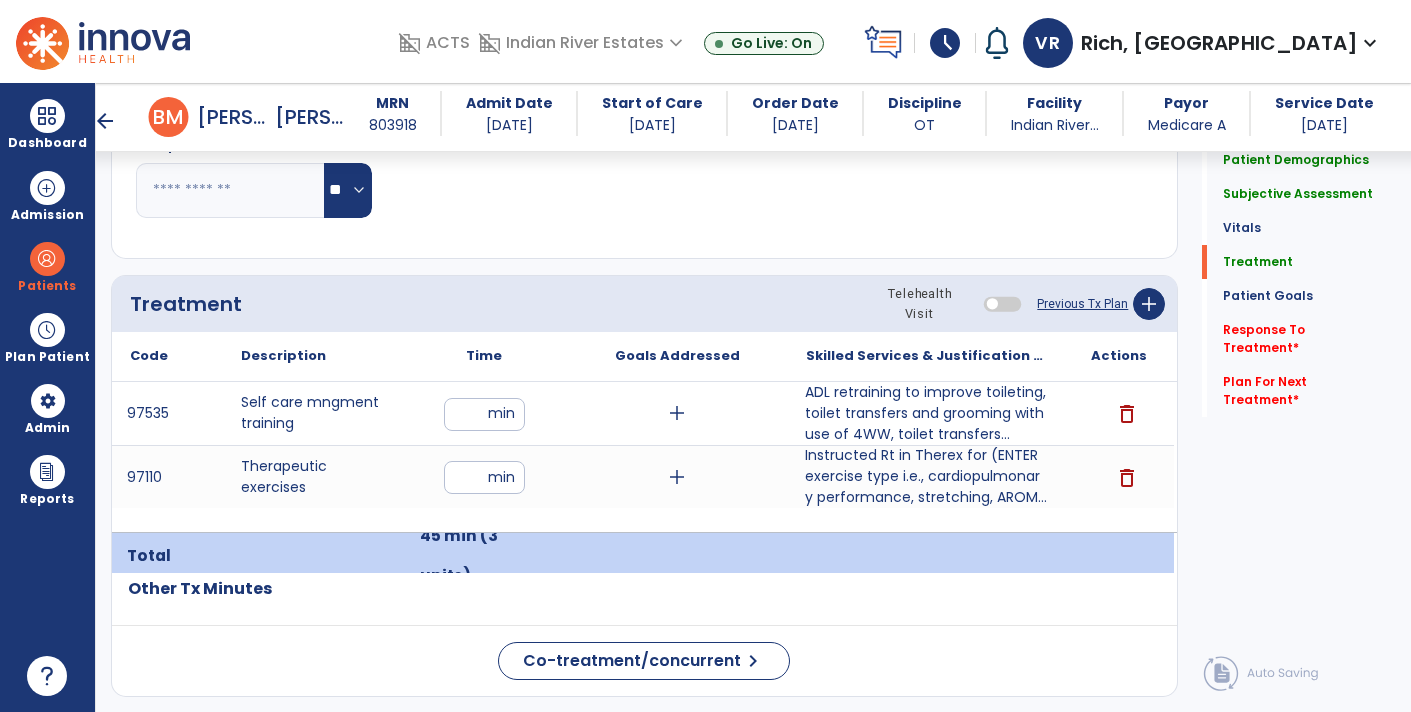 click on "ADL retraining to improve toileting, toilet transfers and grooming with use of 4WW, toilet transfers..." at bounding box center (926, 413) 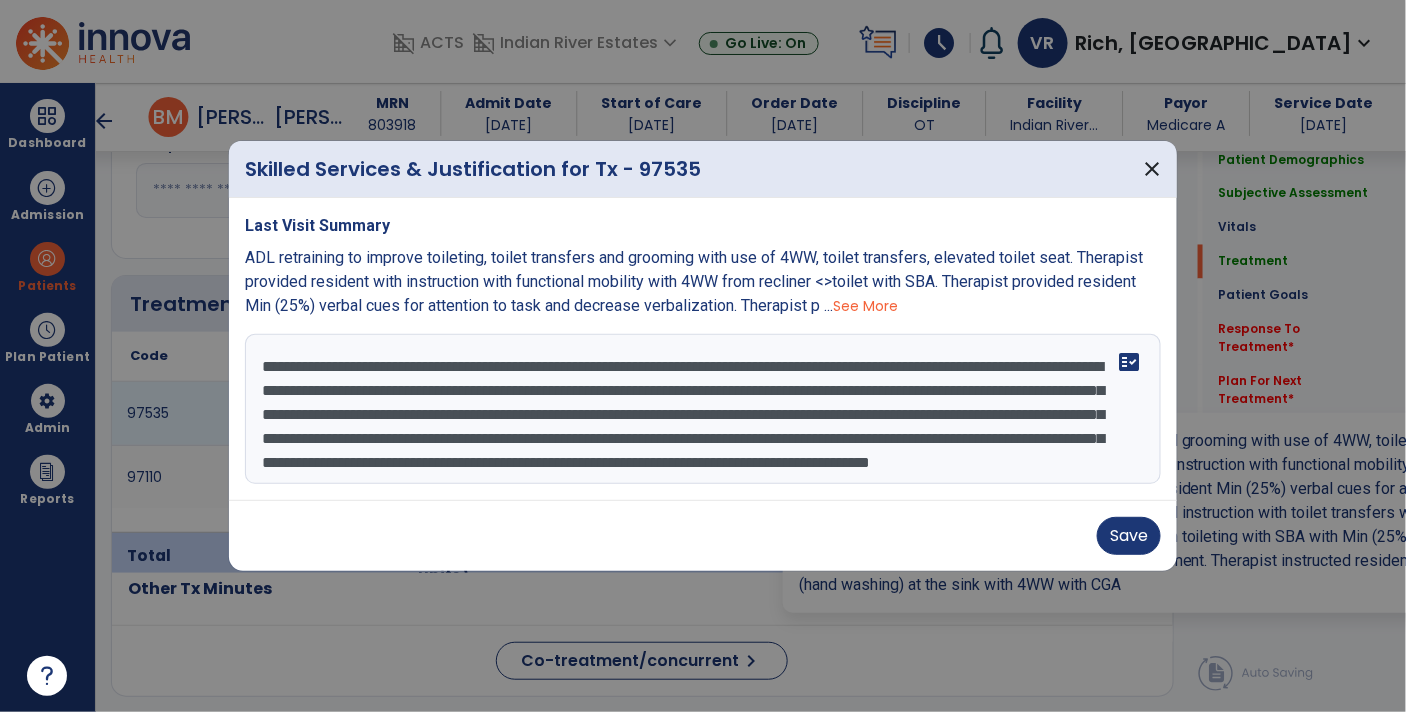 scroll, scrollTop: 1084, scrollLeft: 0, axis: vertical 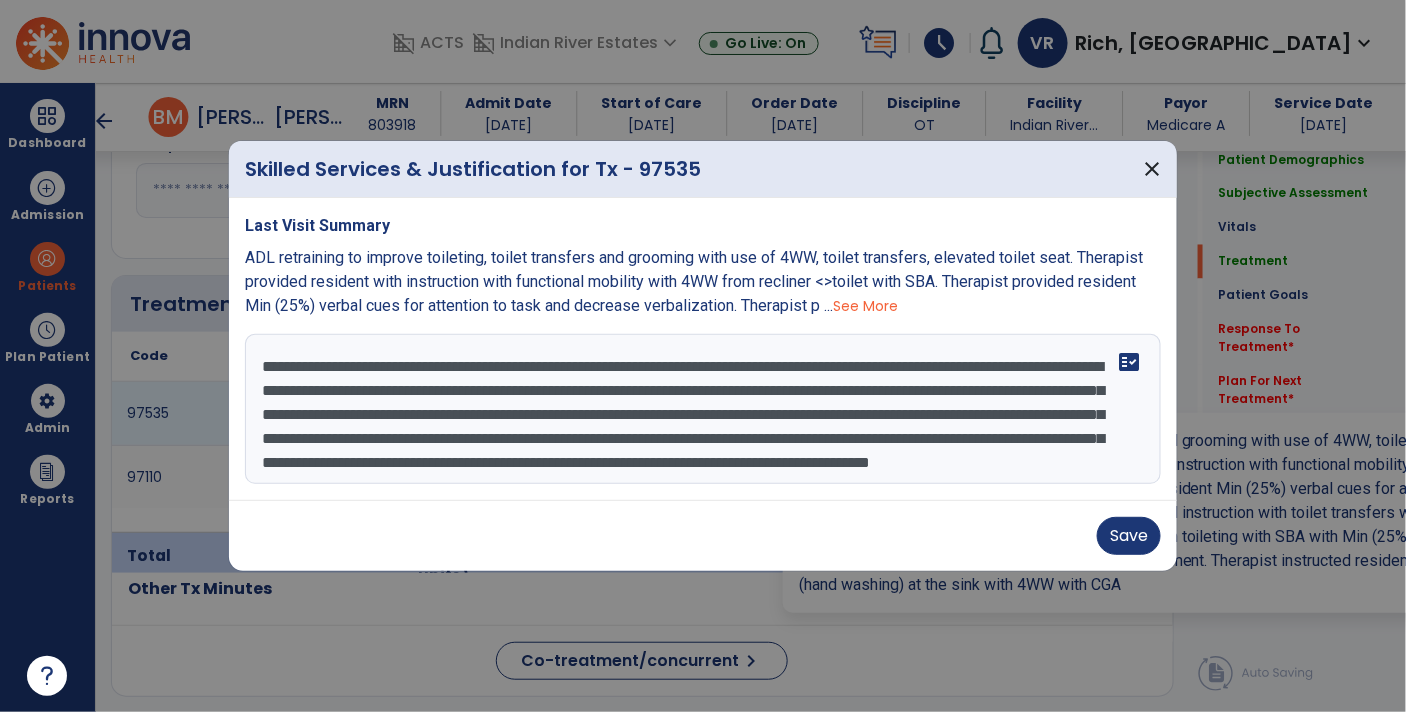 click on "**********" at bounding box center [703, 409] 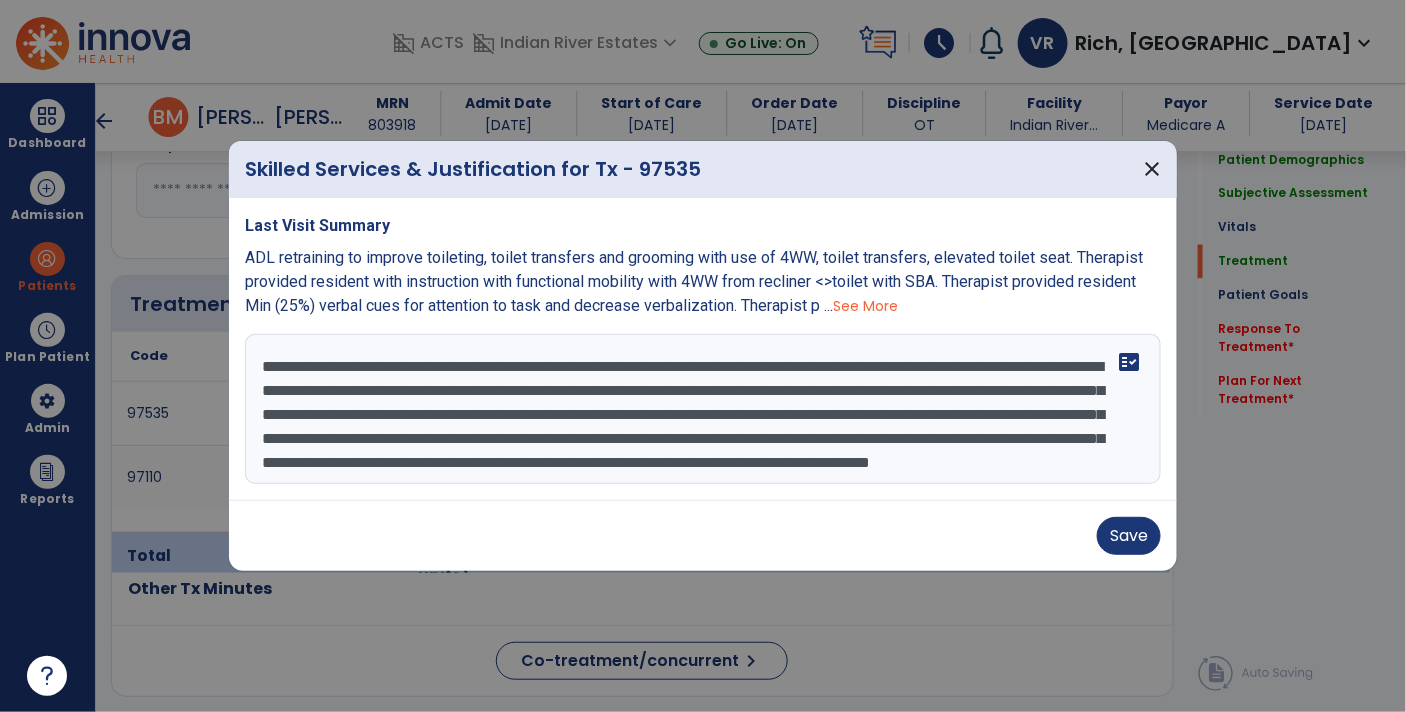 click on "**********" at bounding box center [703, 409] 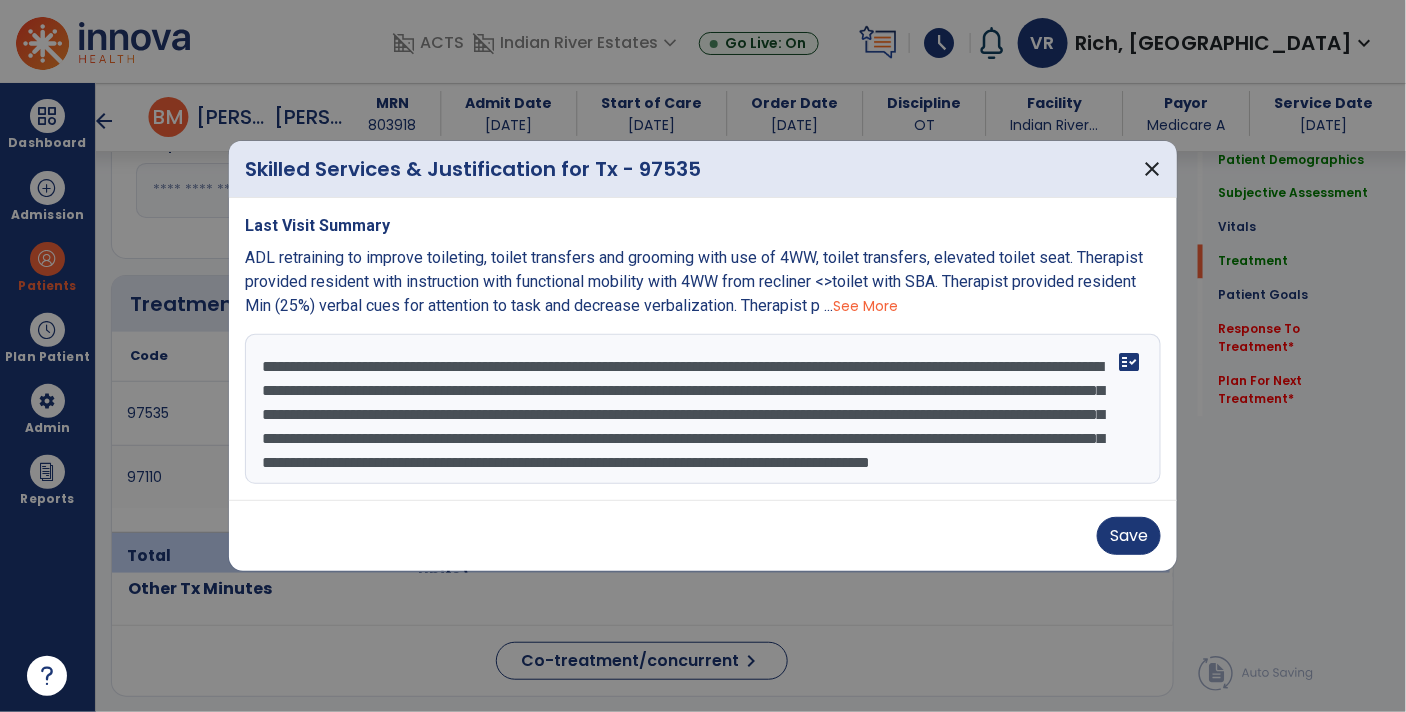 click on "**********" at bounding box center [703, 409] 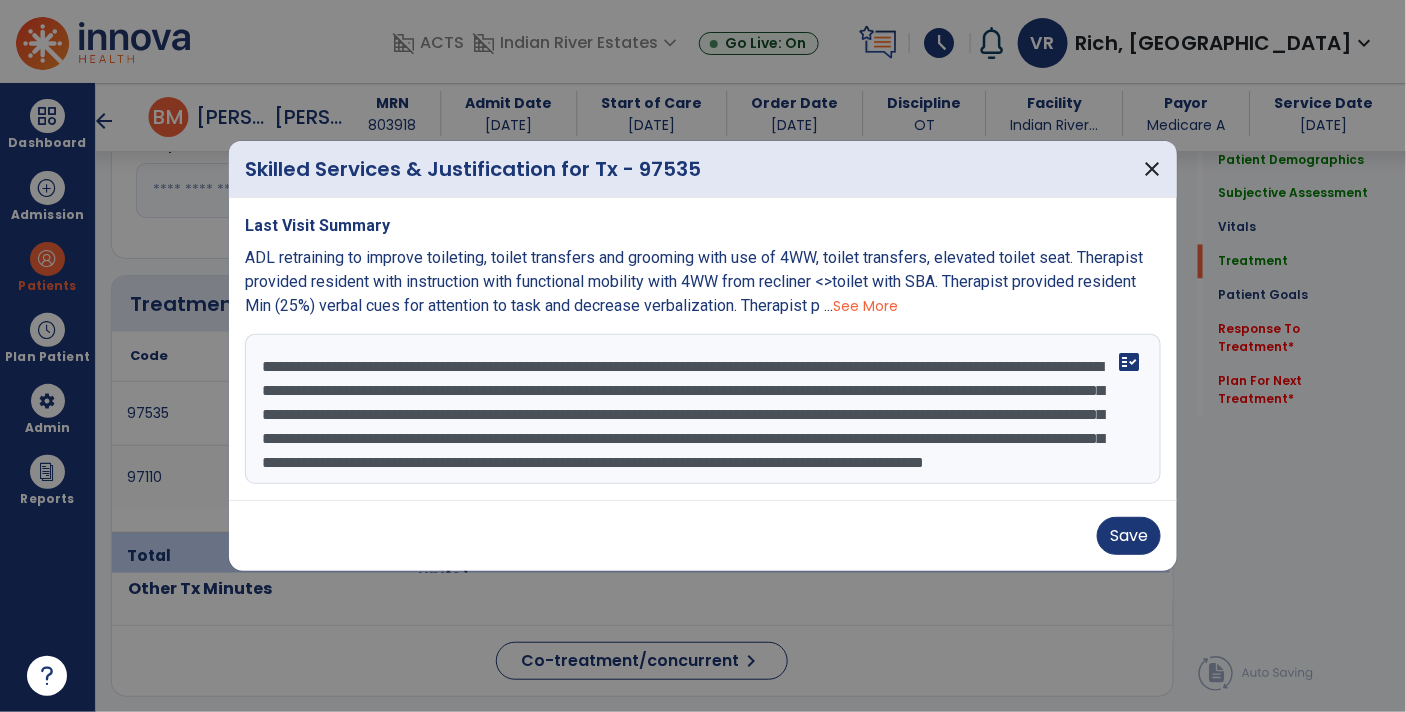 click on "**********" at bounding box center [703, 409] 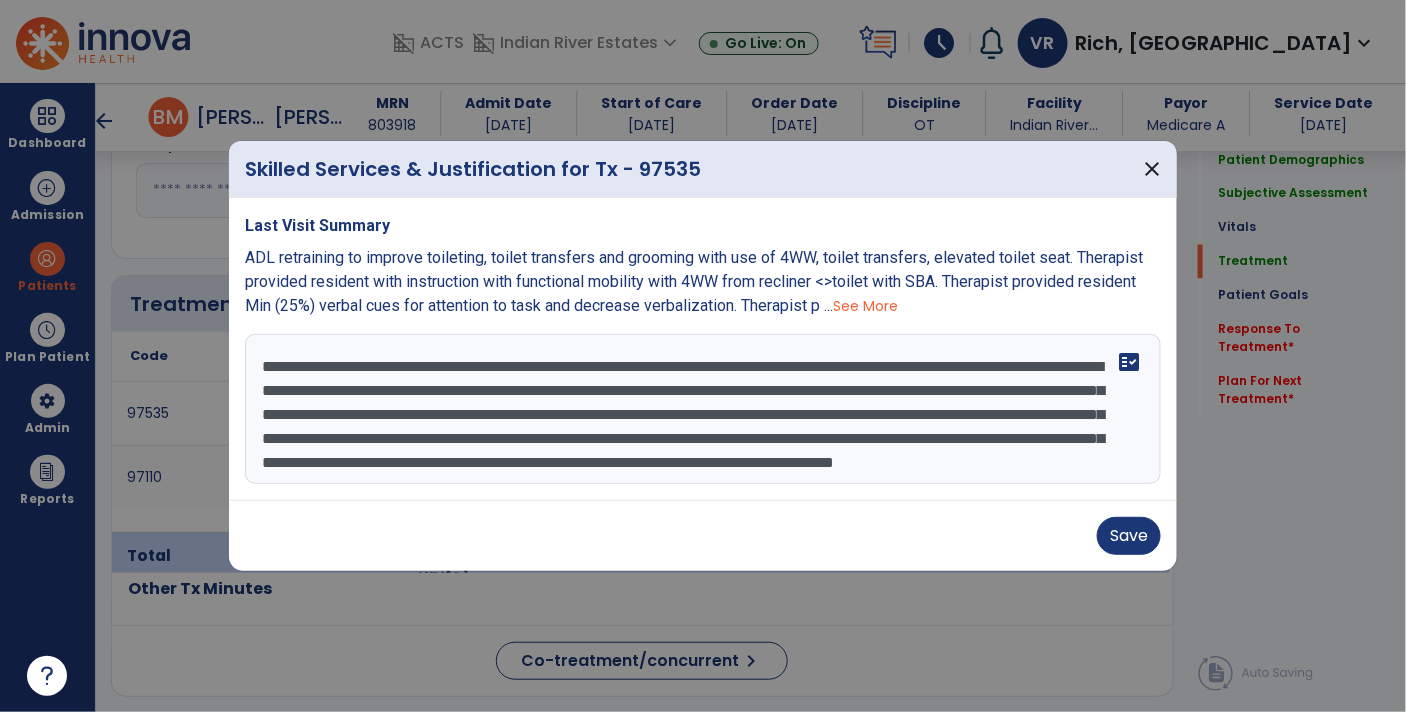 click on "**********" at bounding box center (703, 409) 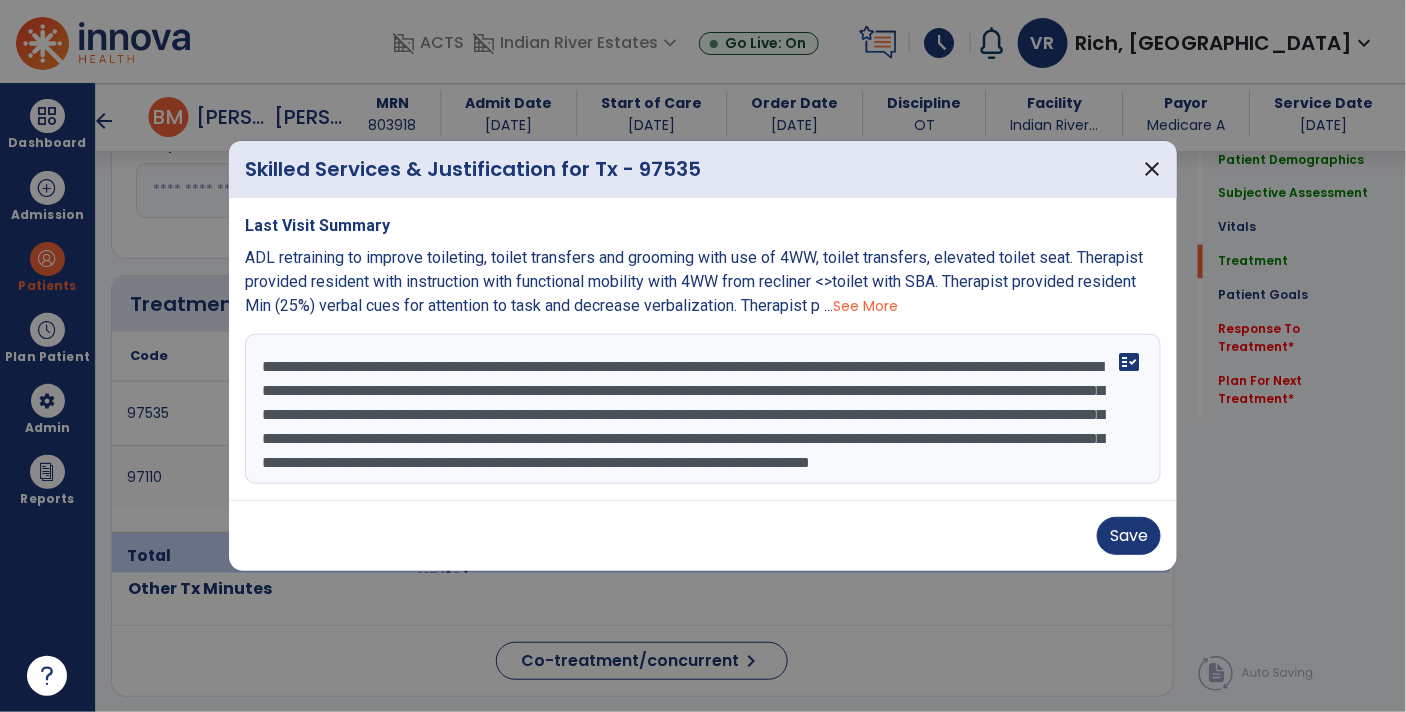 click on "**********" at bounding box center (703, 409) 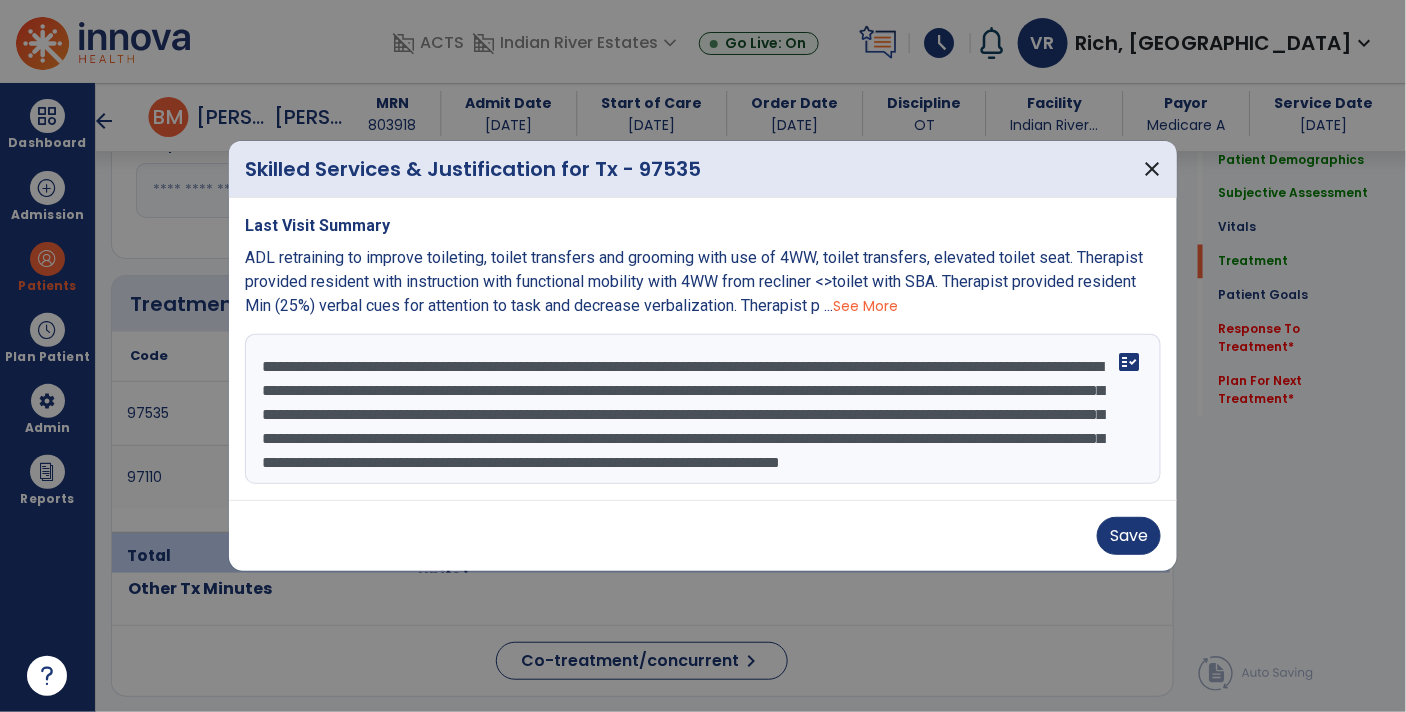 click on "**********" at bounding box center [703, 409] 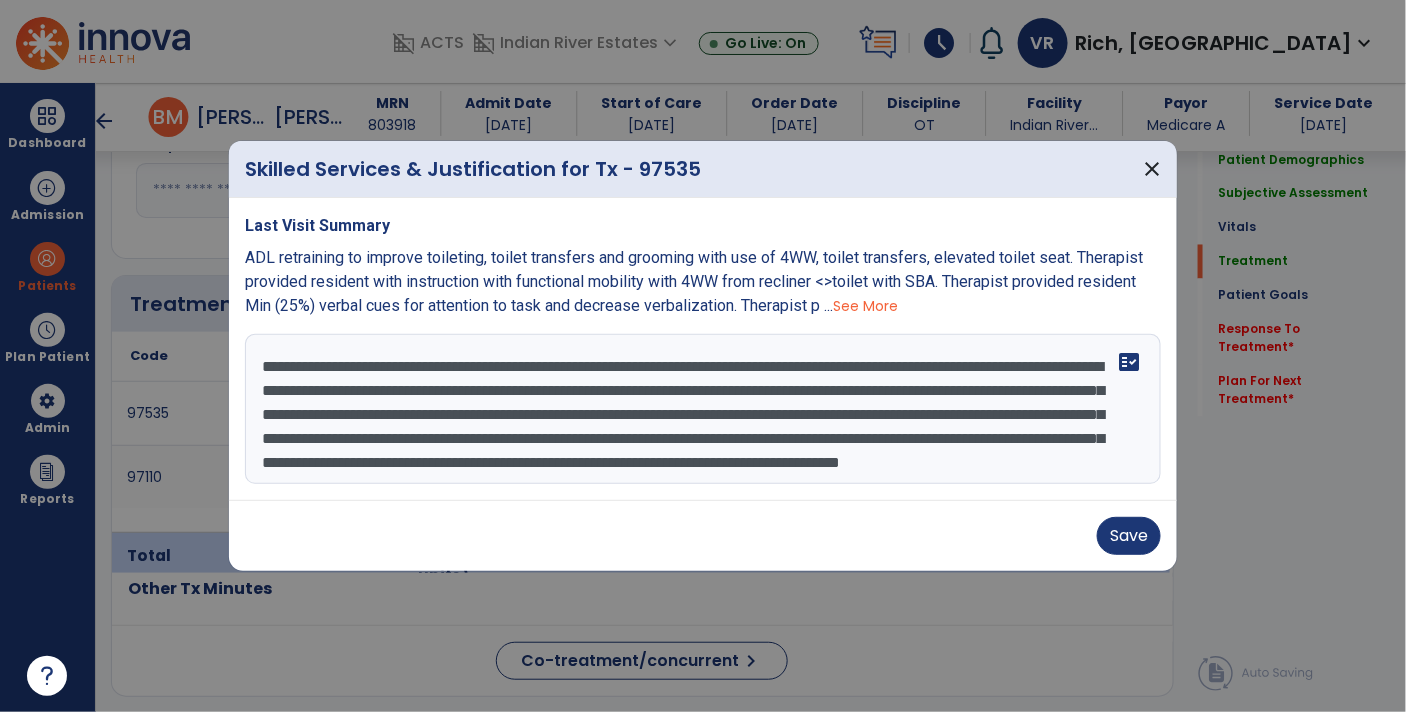 scroll, scrollTop: 47, scrollLeft: 0, axis: vertical 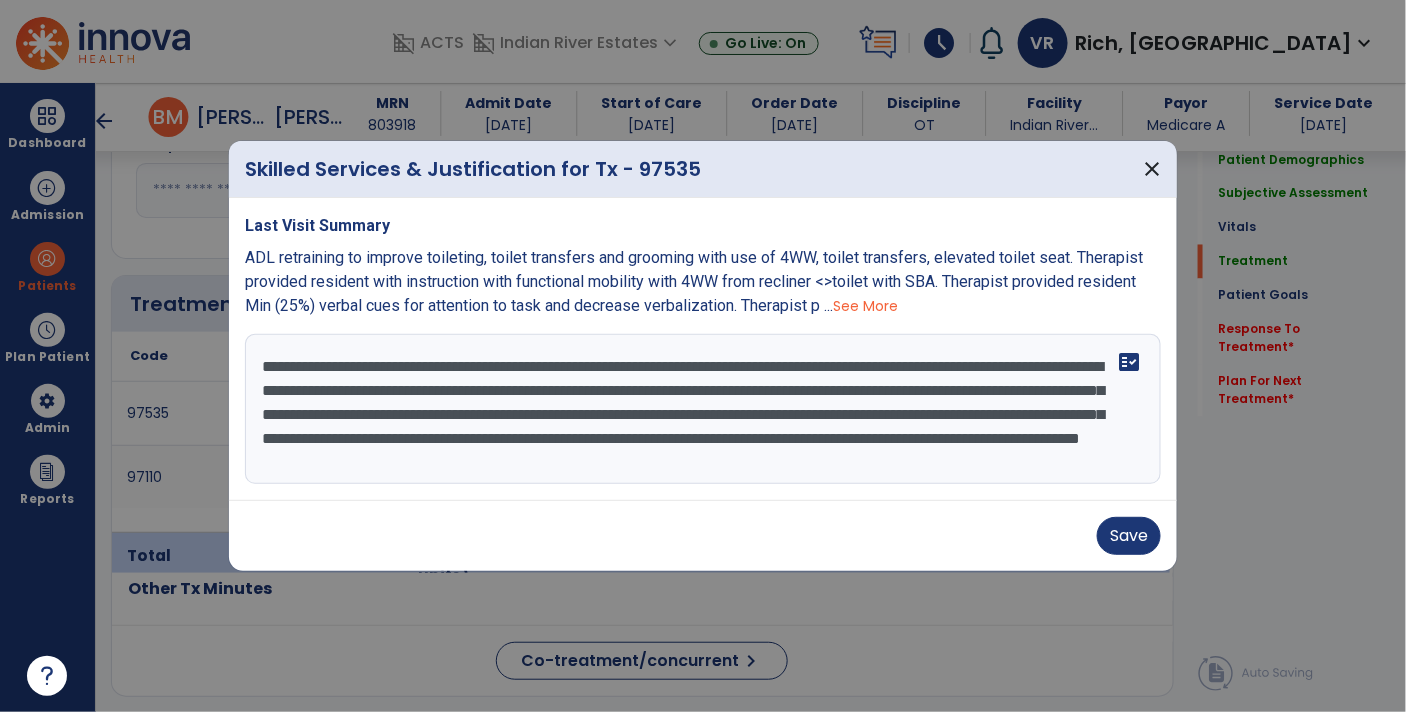 click on "**********" at bounding box center [703, 409] 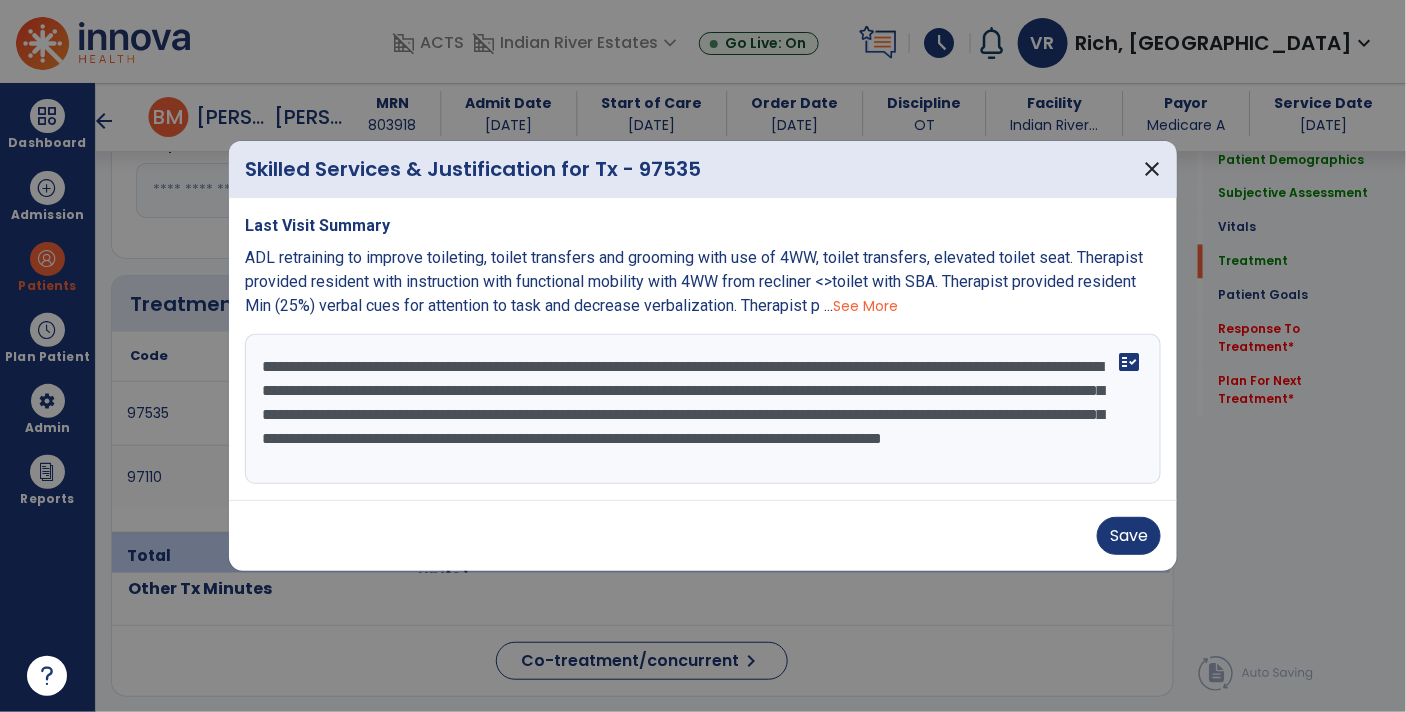 scroll, scrollTop: 0, scrollLeft: 0, axis: both 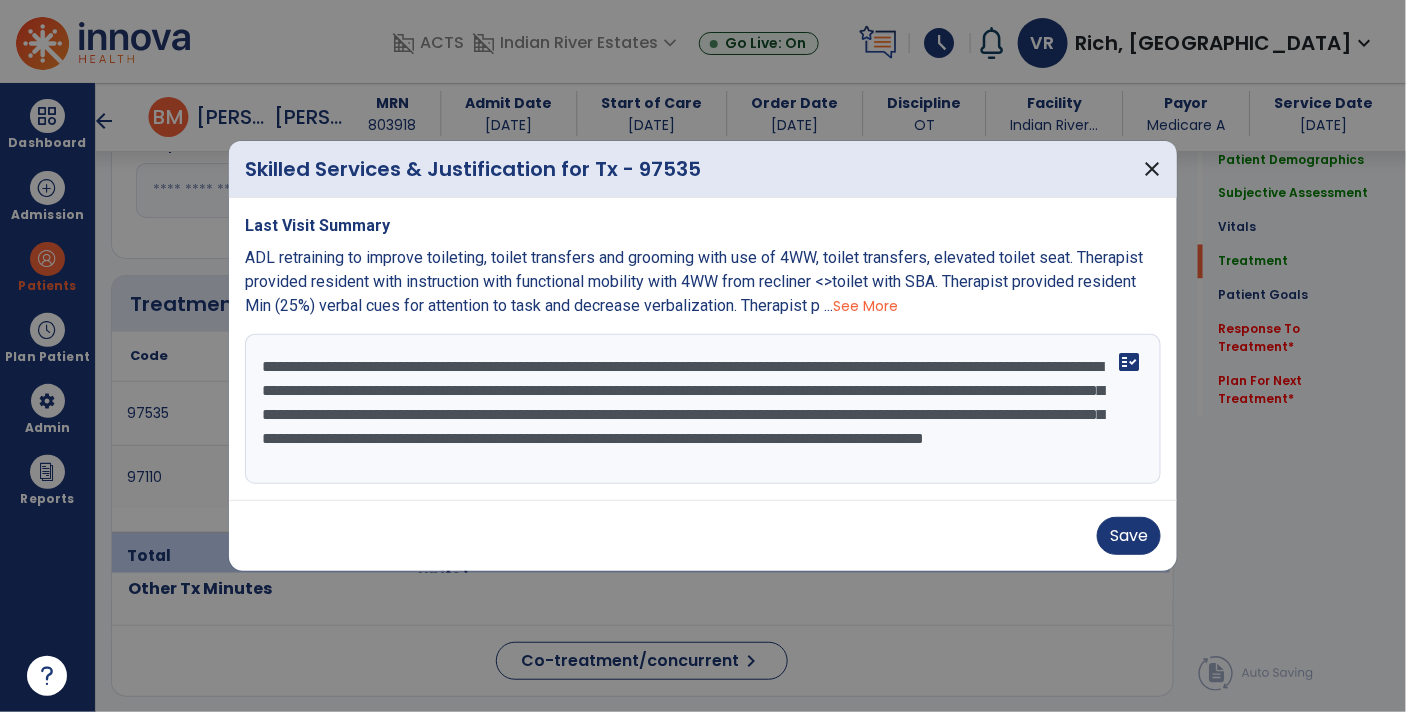 click on "**********" at bounding box center [703, 409] 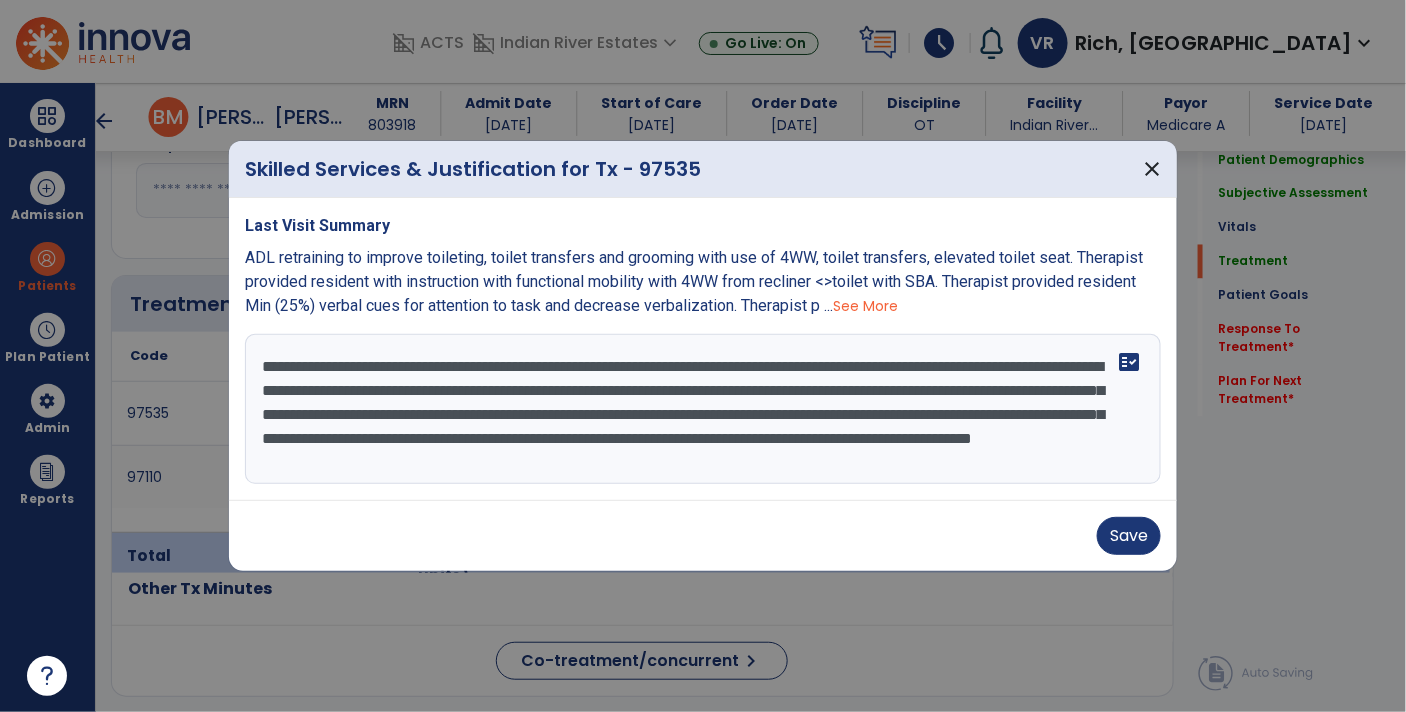 click on "**********" at bounding box center [703, 409] 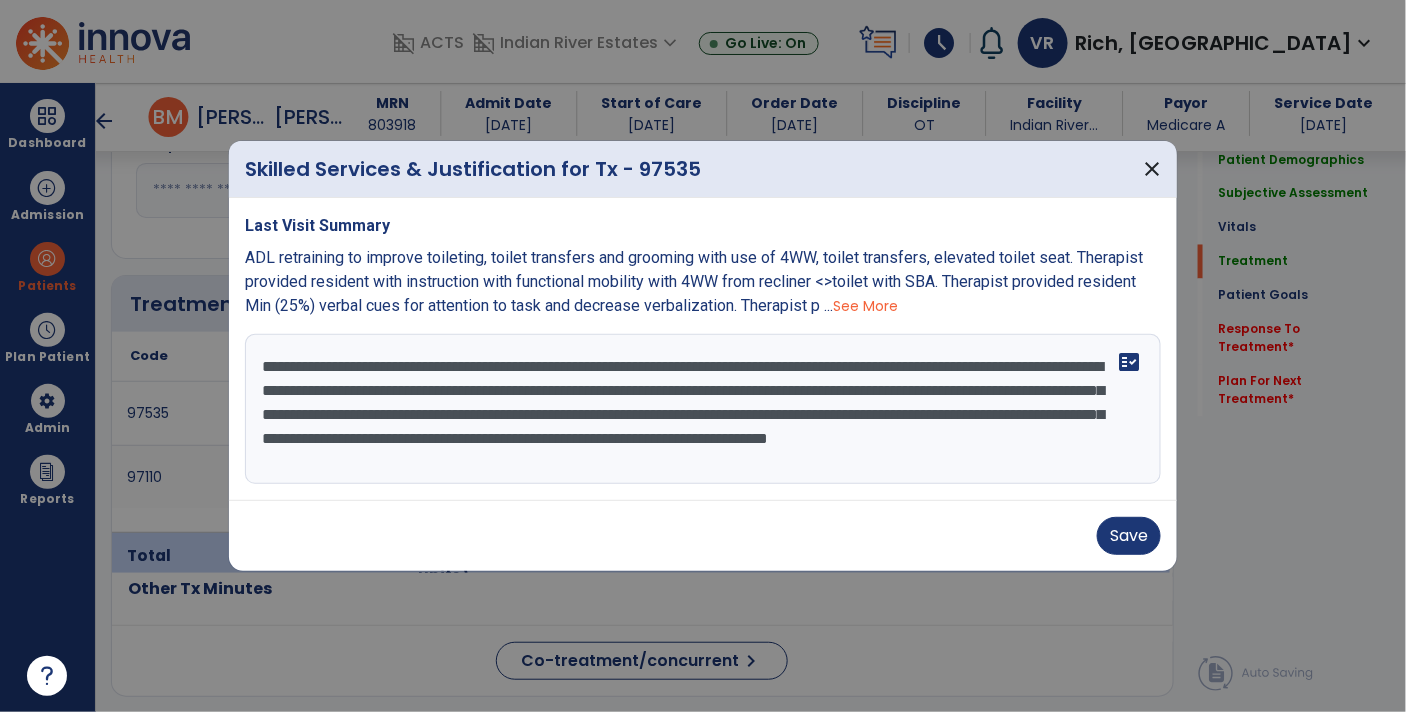 click on "**********" at bounding box center [703, 409] 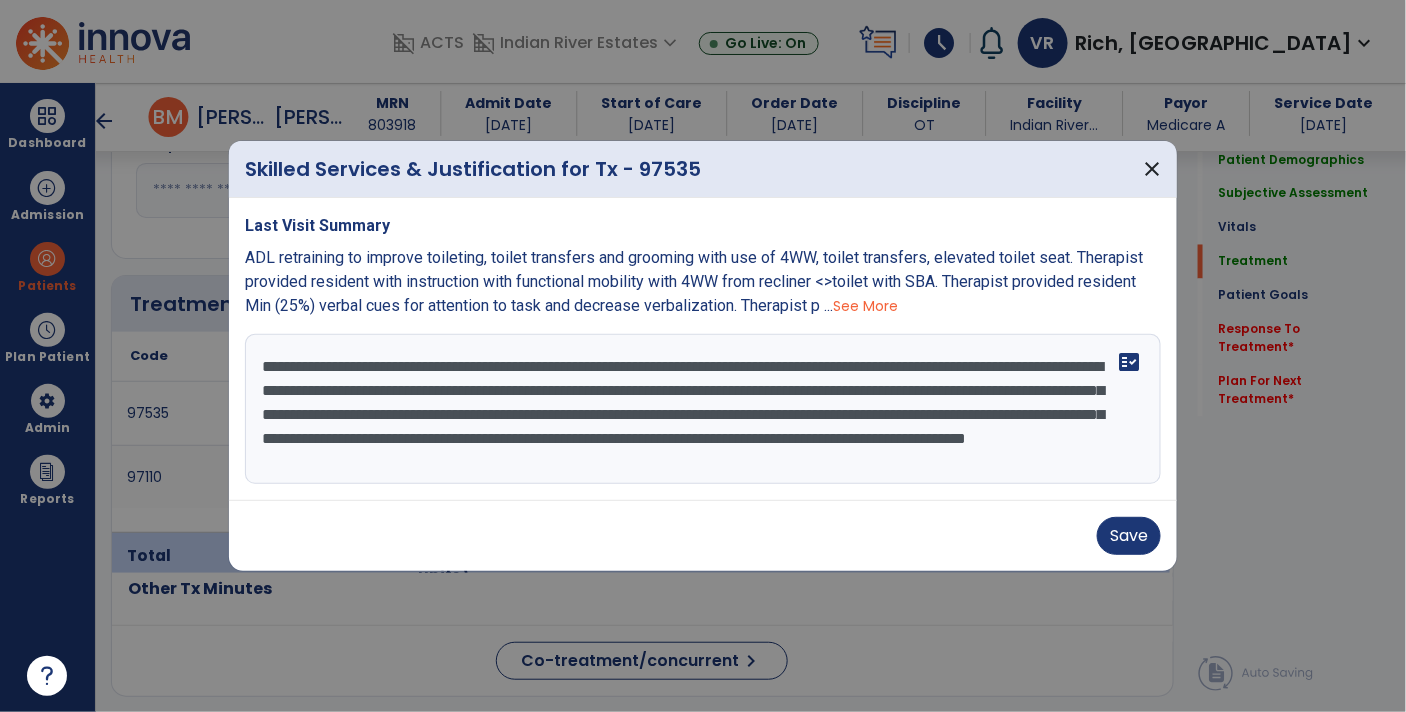 scroll, scrollTop: 14, scrollLeft: 0, axis: vertical 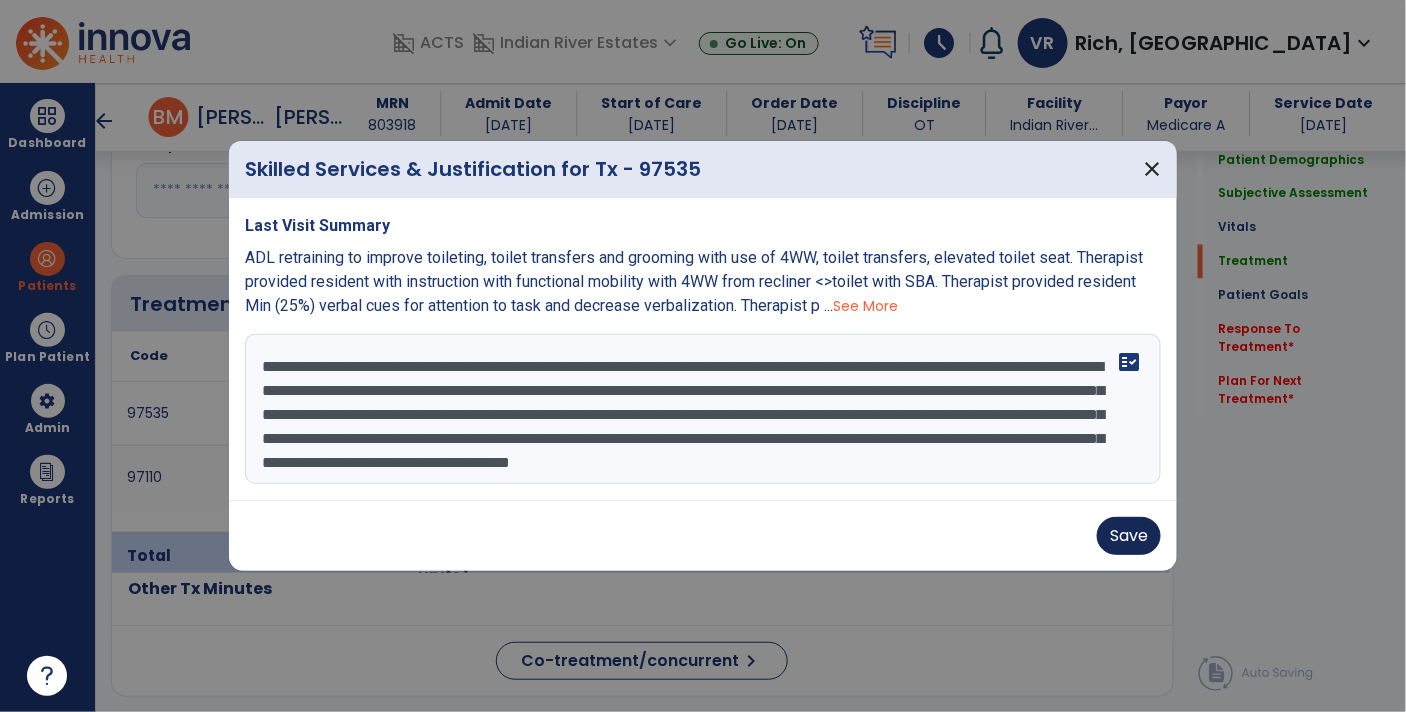 type on "**********" 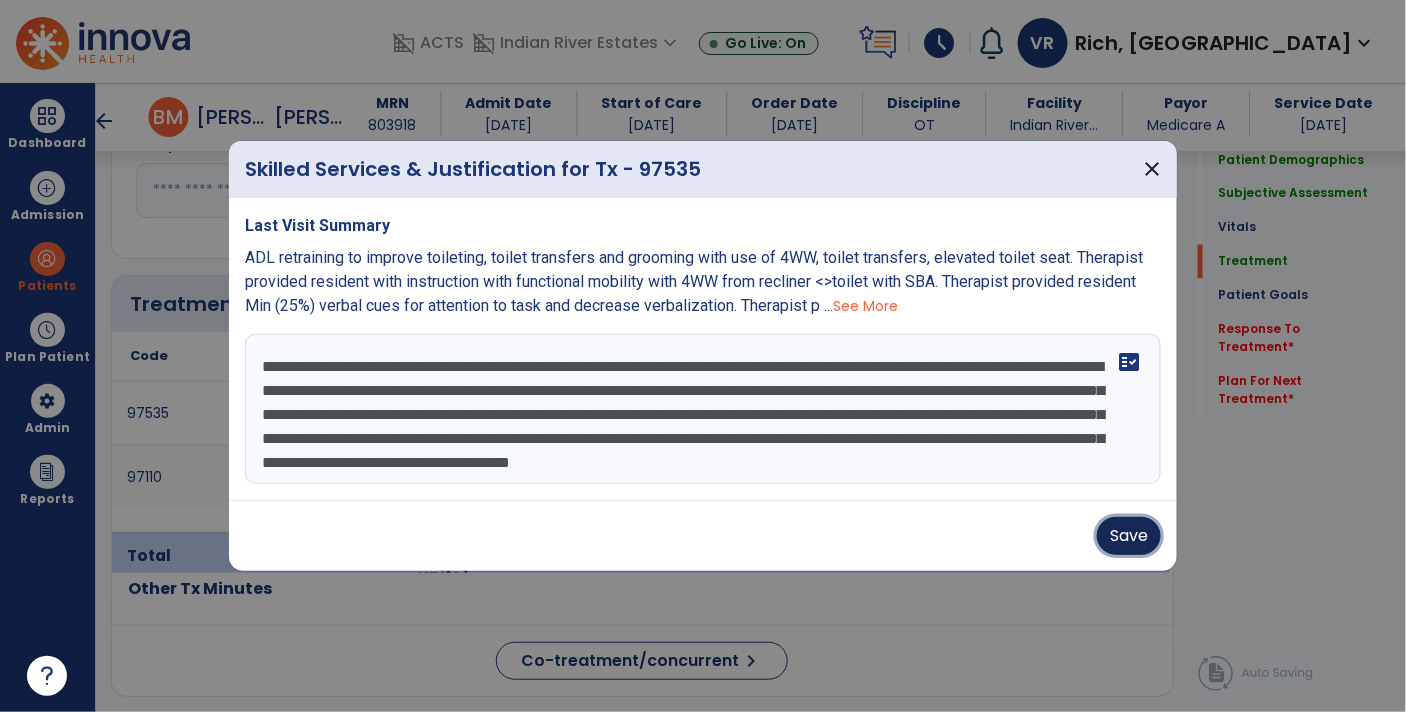 click on "Save" at bounding box center (1129, 536) 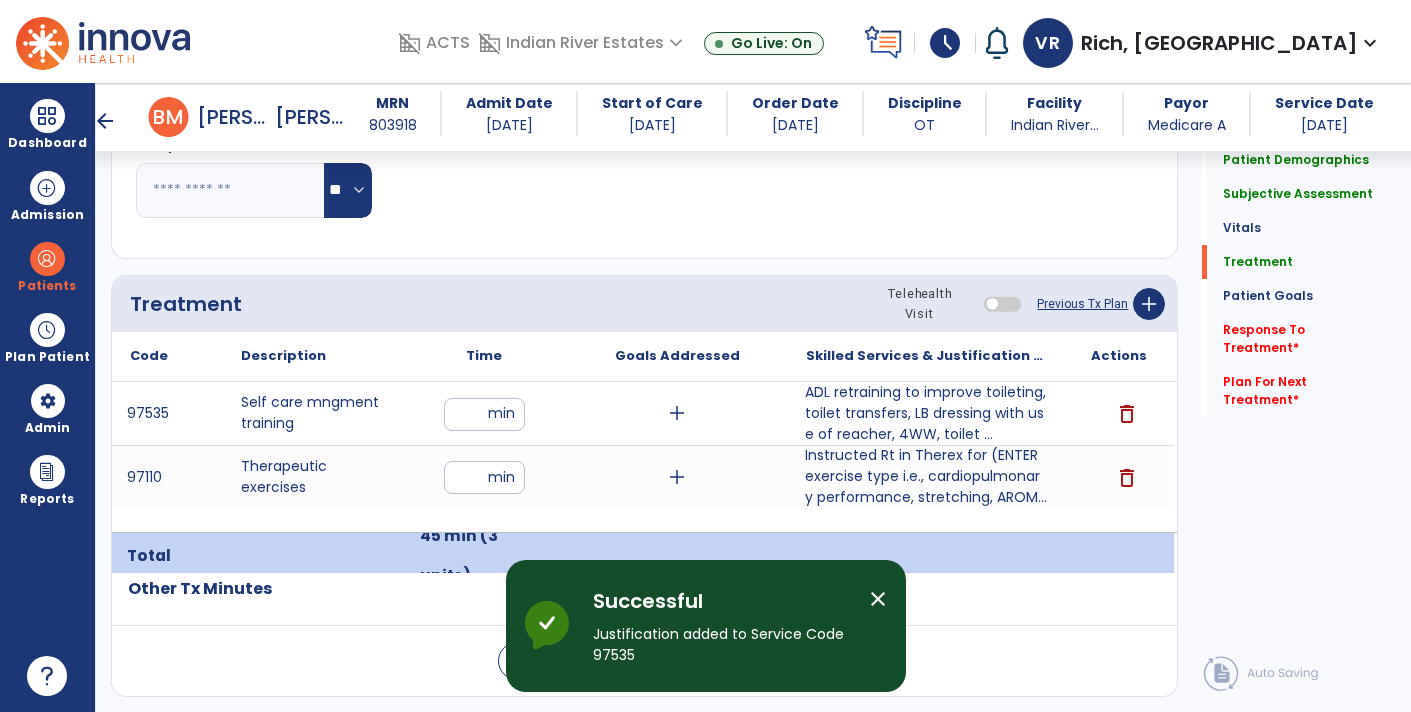 click on "Instructed Rt in Therex for (ENTER exercise type i.e., cardiopulmonary performance, stretching, AROM..." at bounding box center (926, 476) 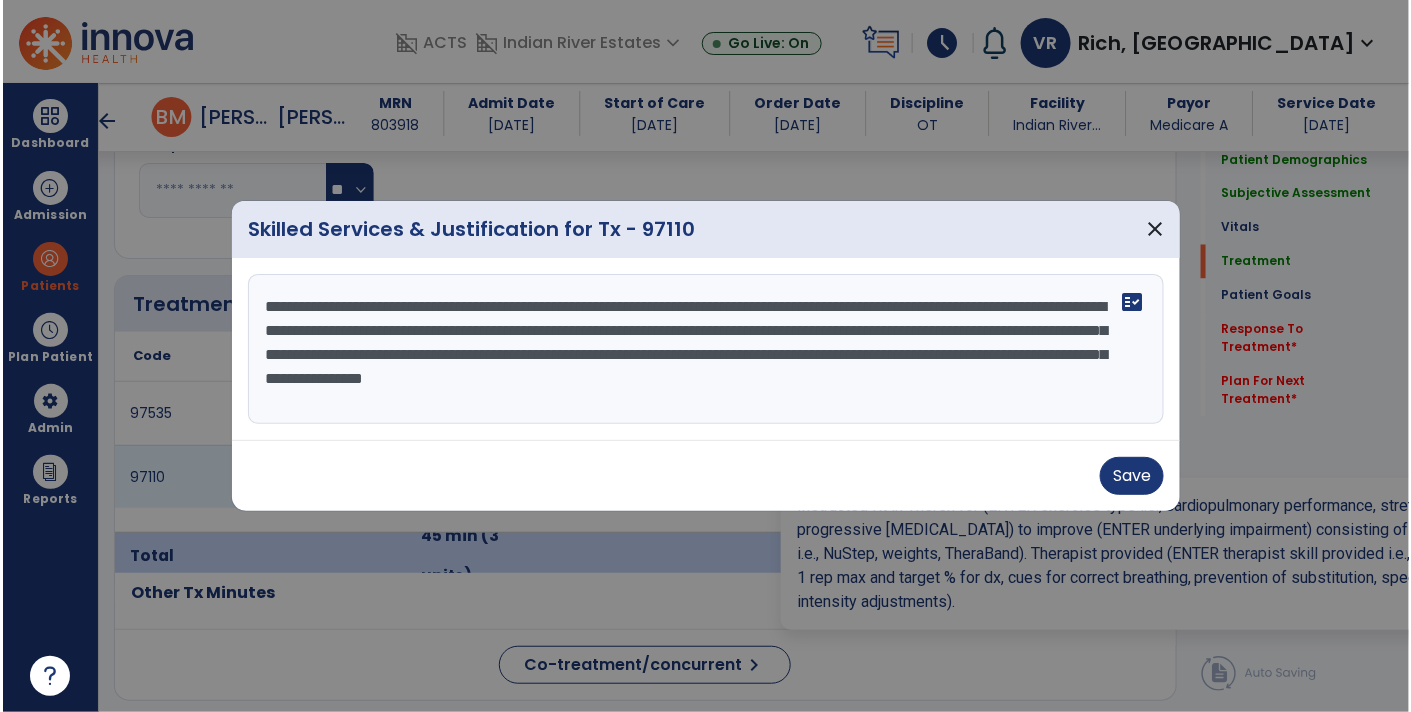 scroll, scrollTop: 1084, scrollLeft: 0, axis: vertical 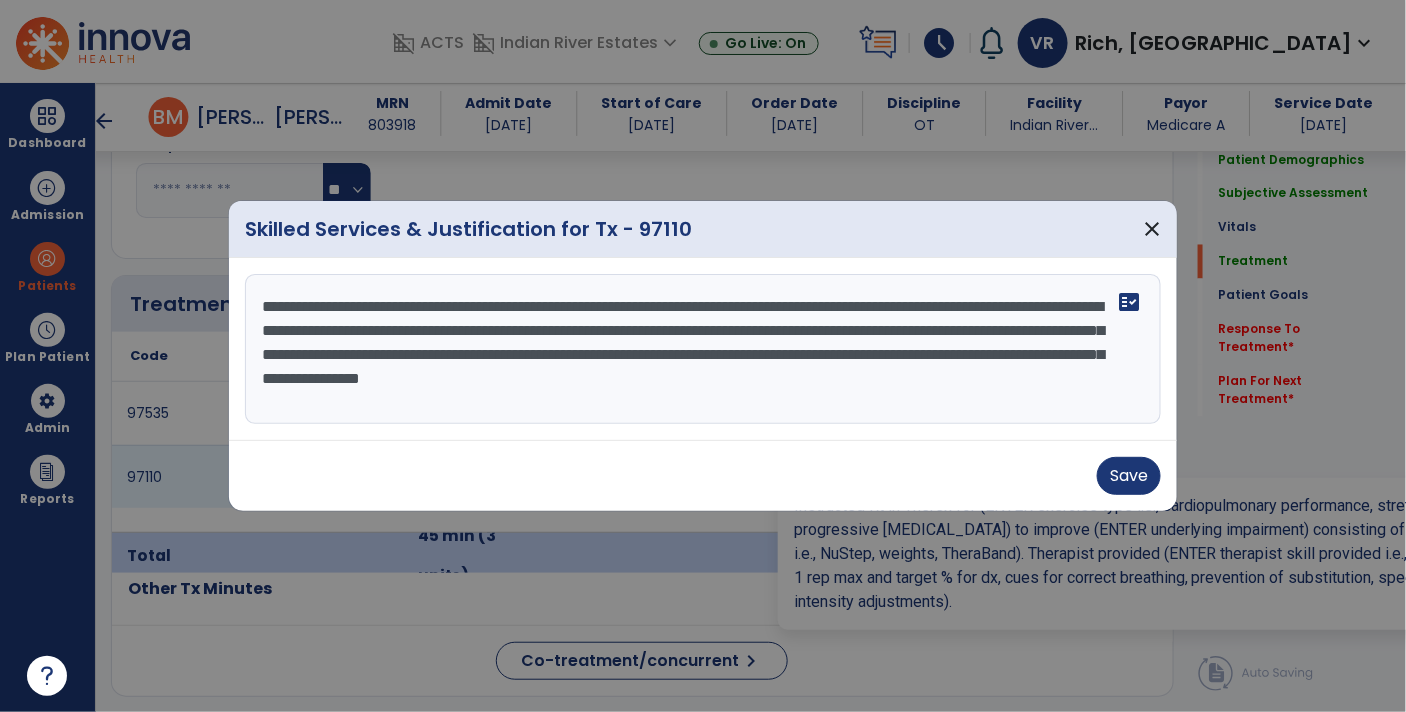 click on "**********" at bounding box center [703, 349] 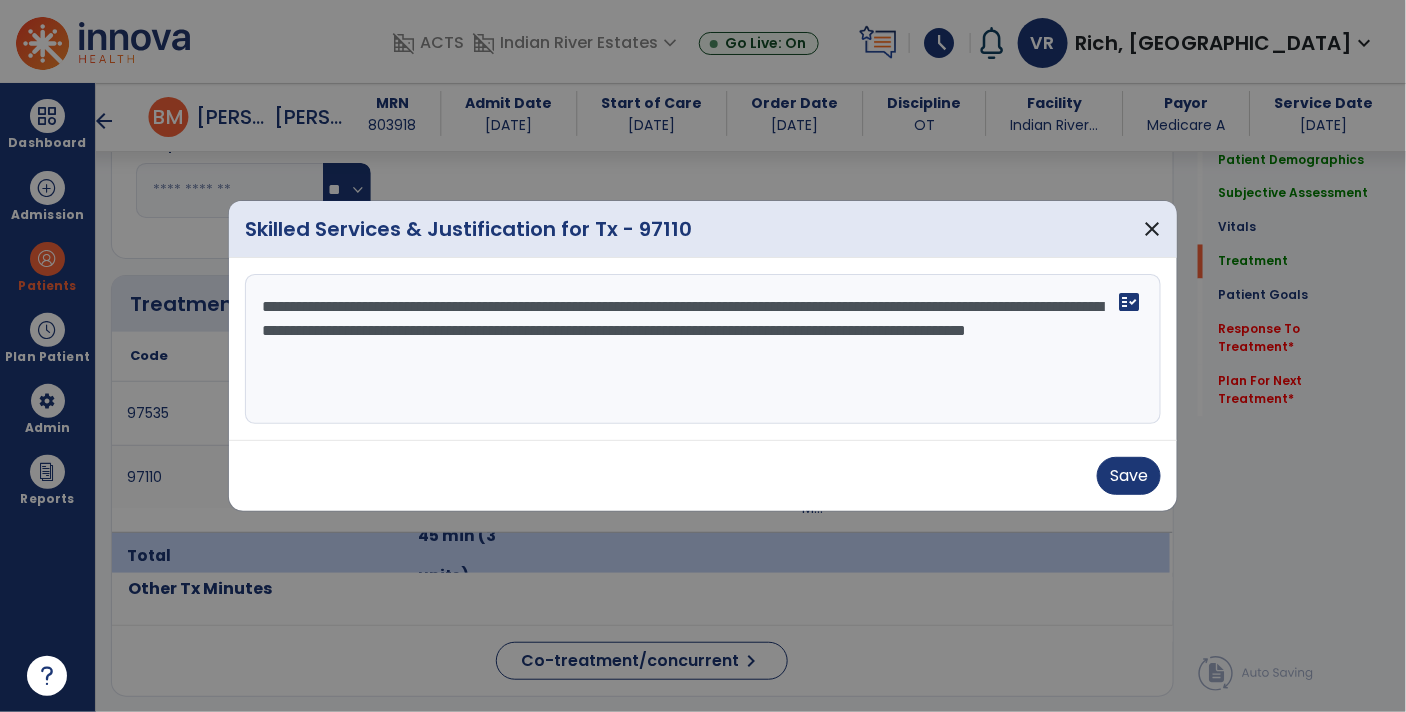 click on "**********" at bounding box center (703, 349) 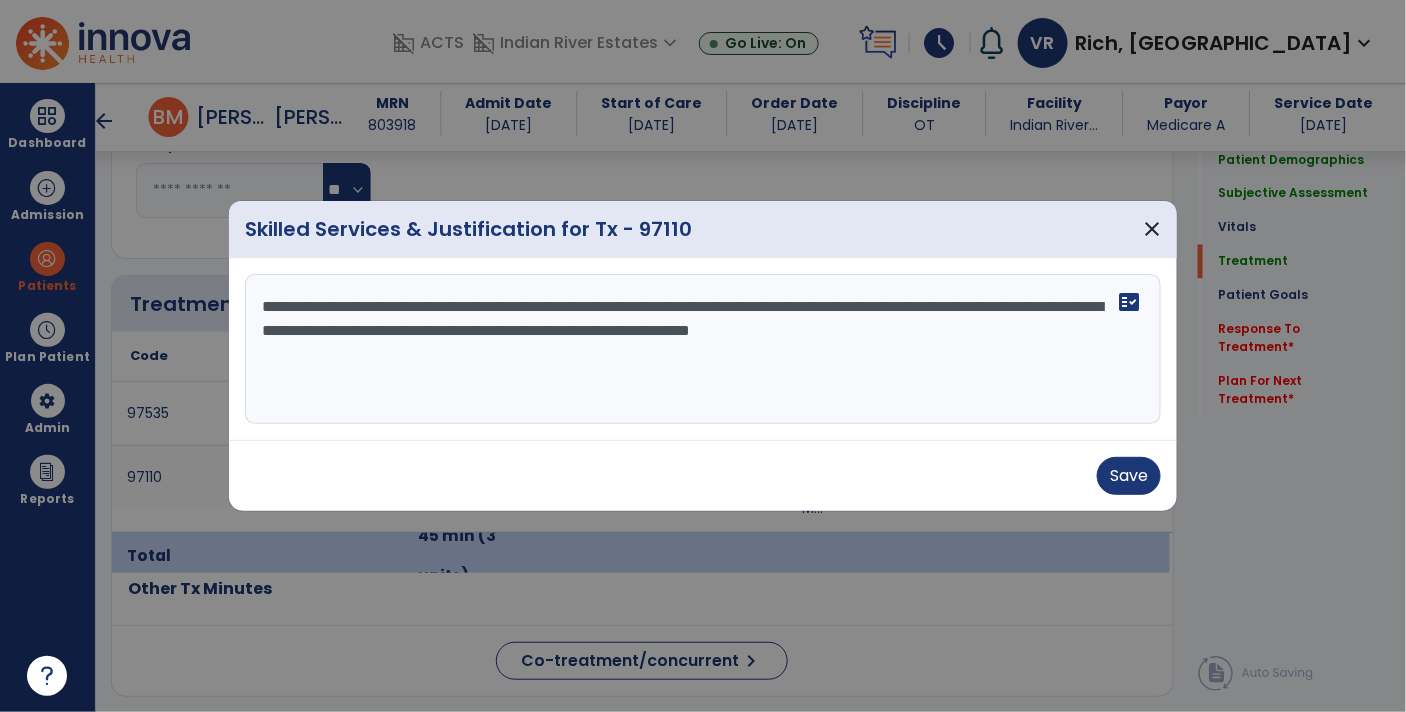 click on "**********" at bounding box center (703, 349) 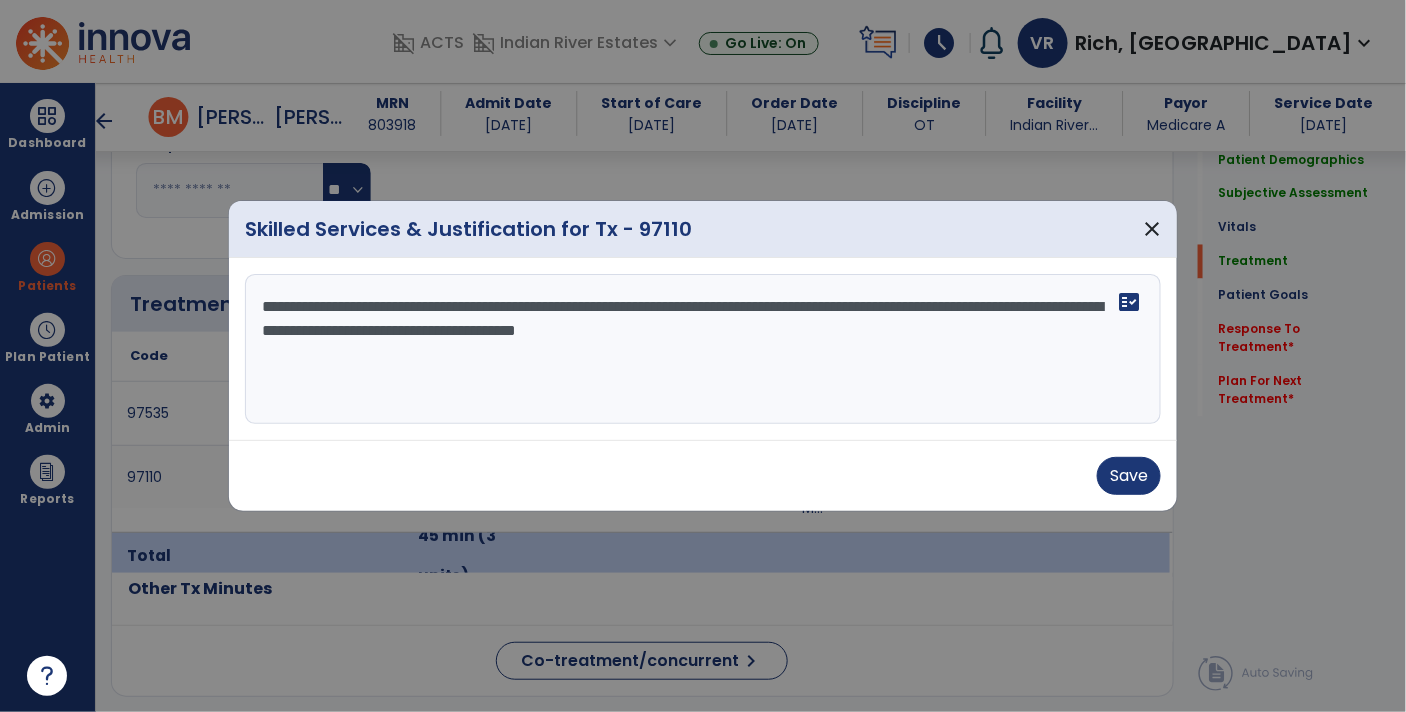 click on "**********" at bounding box center [703, 349] 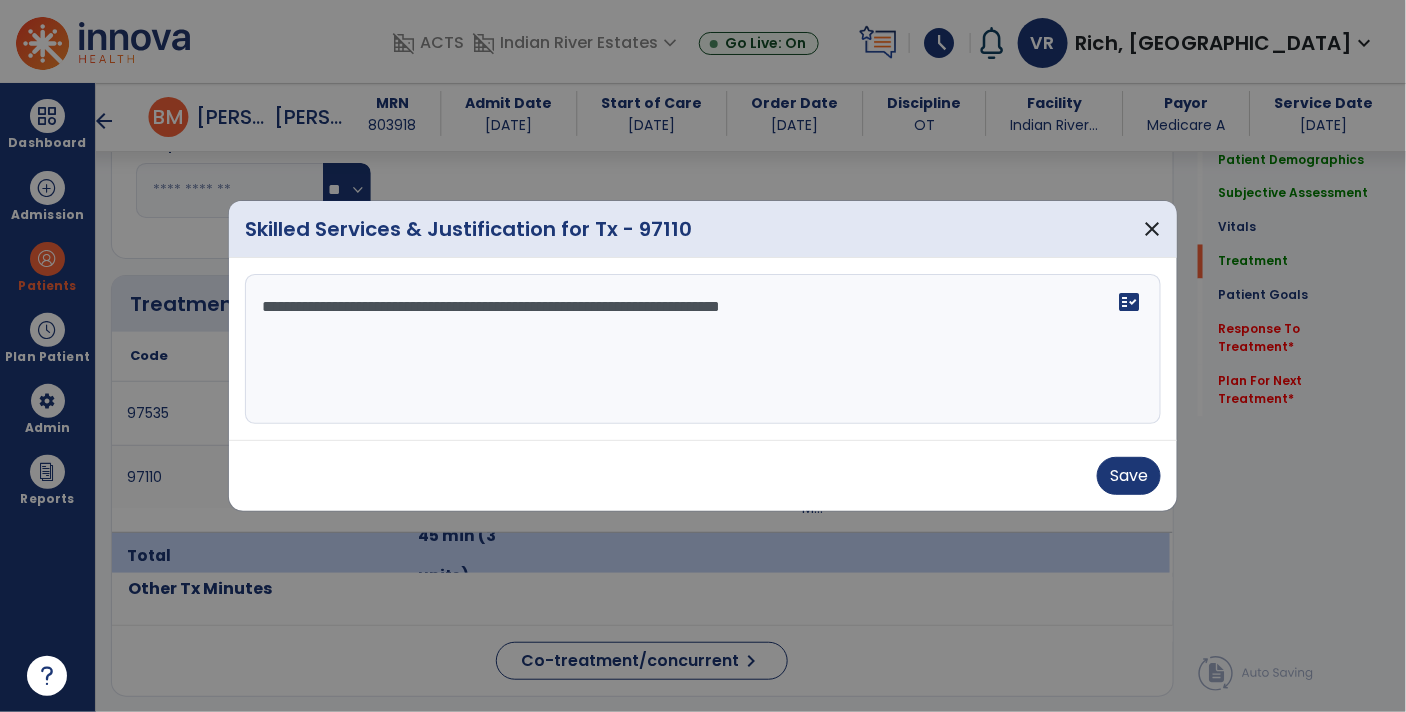 click on "**********" at bounding box center [703, 349] 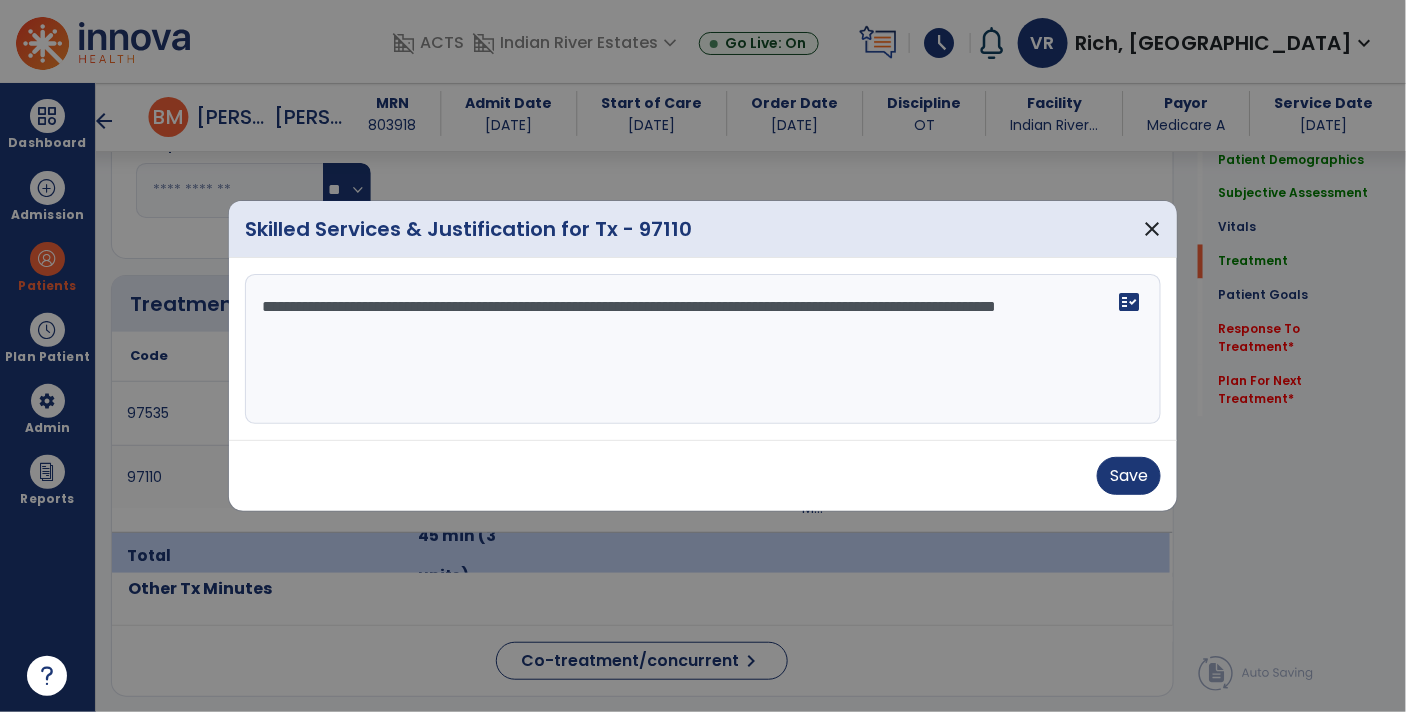 click on "**********" at bounding box center [703, 349] 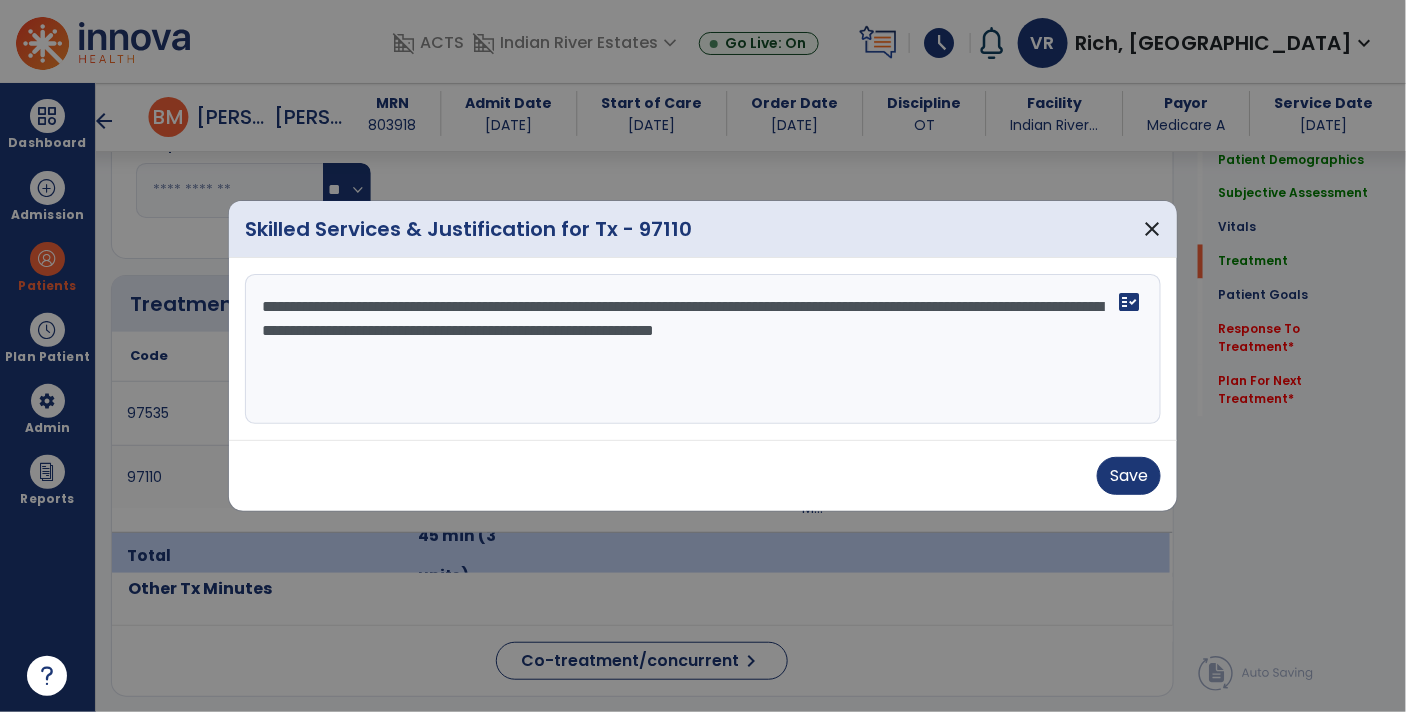 click on "**********" at bounding box center [703, 349] 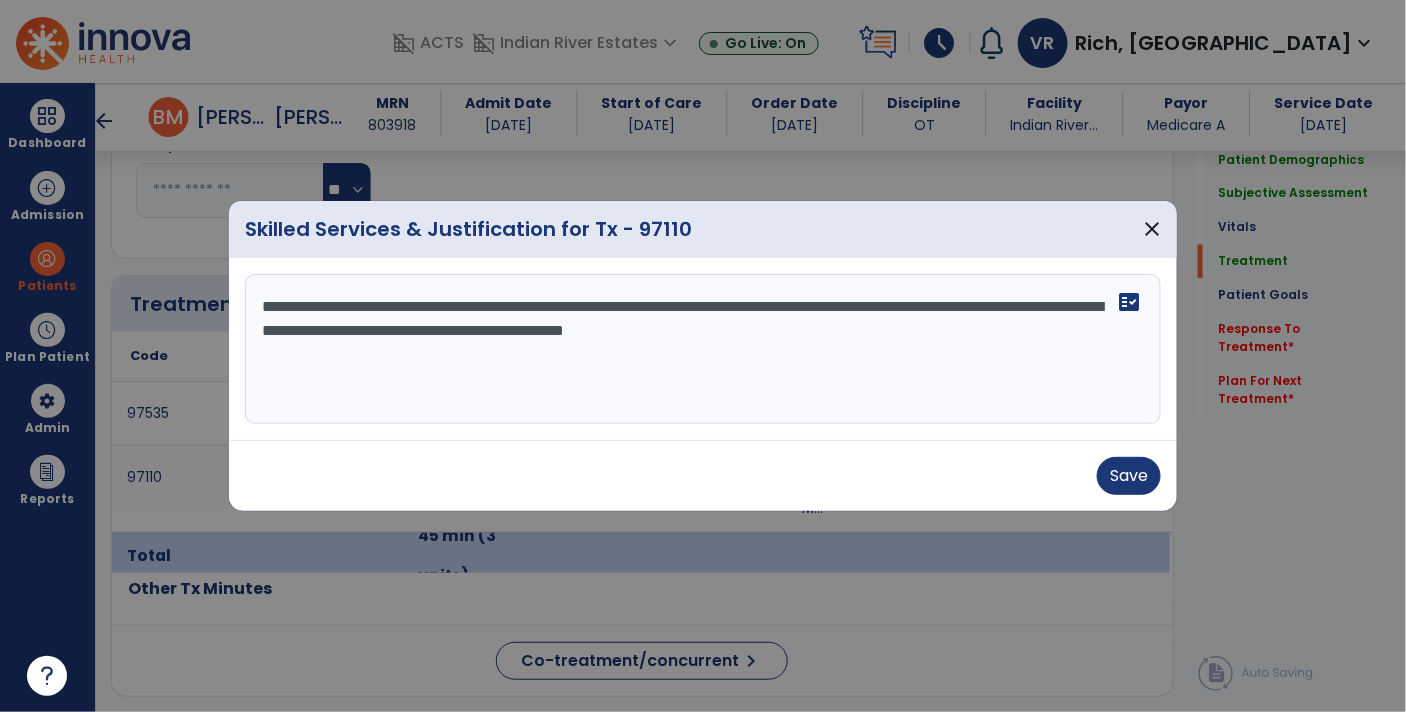 click on "**********" at bounding box center (703, 349) 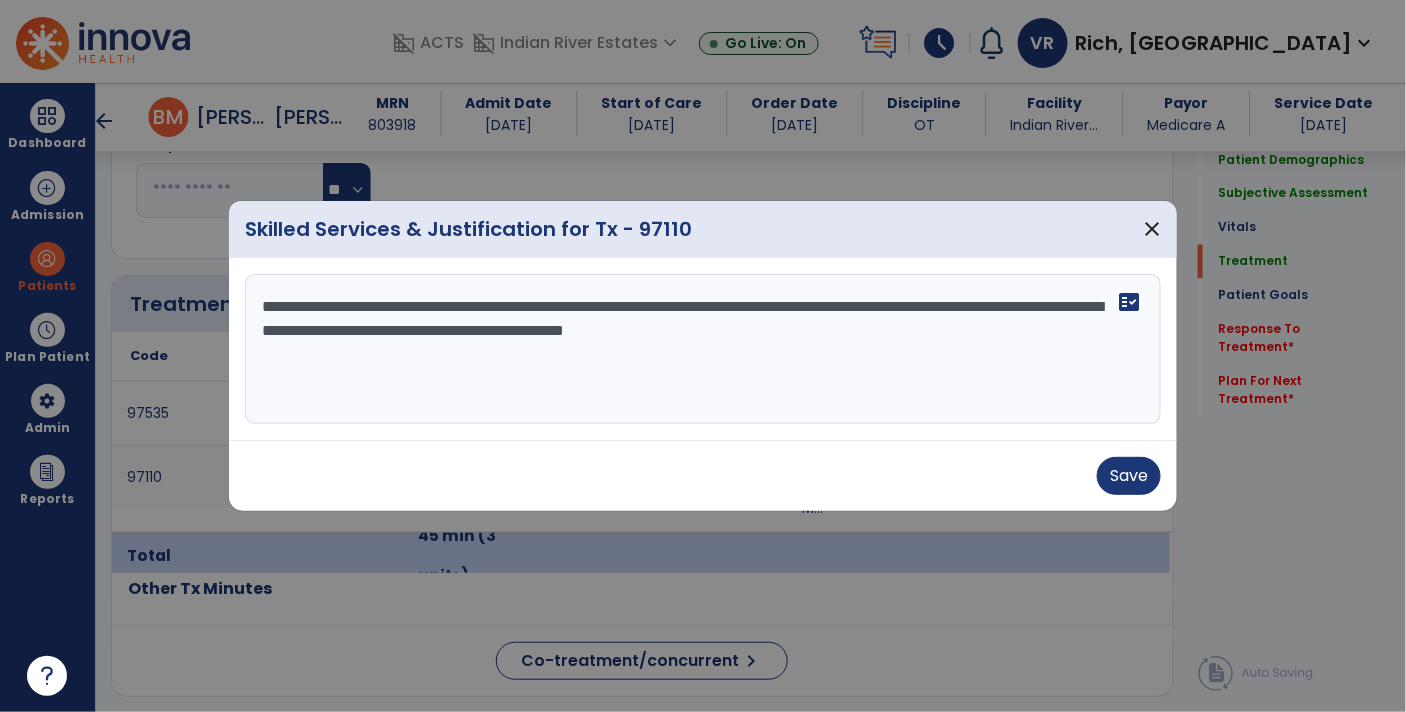 type on "**********" 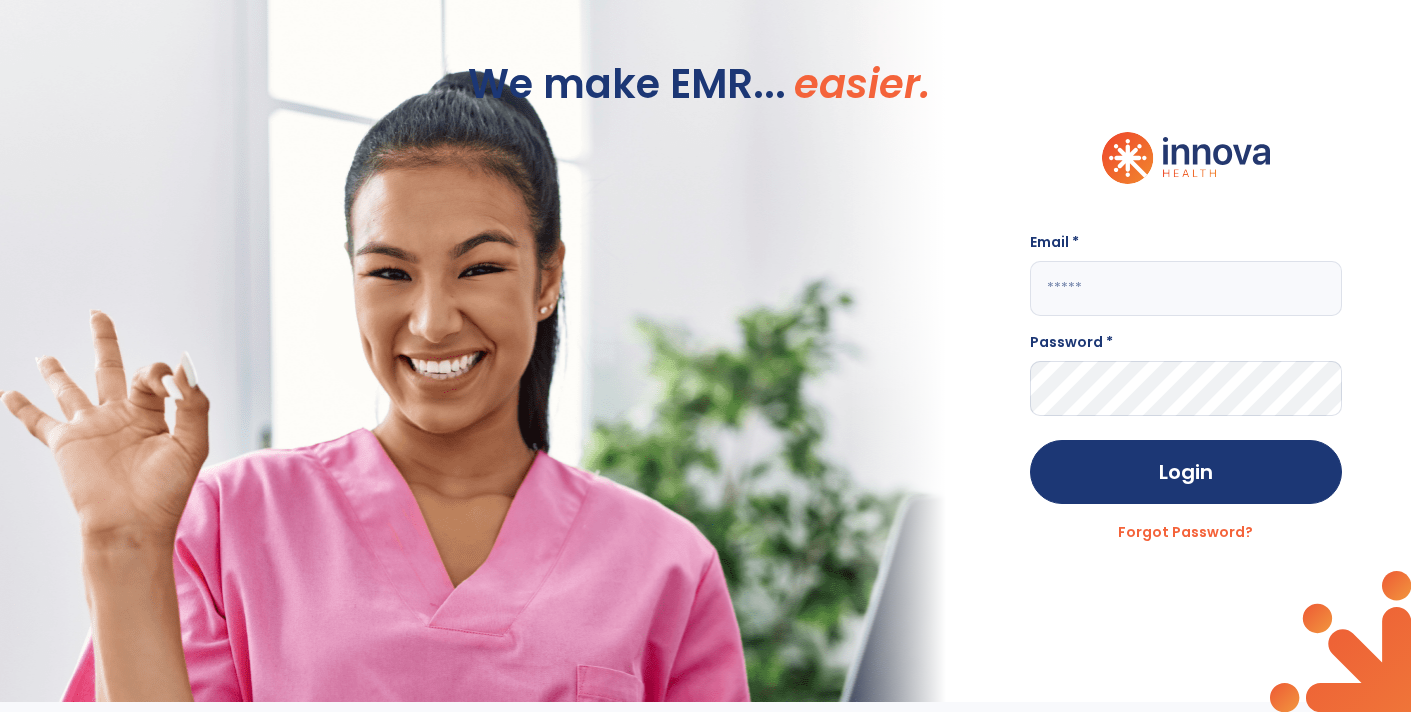 type on "**********" 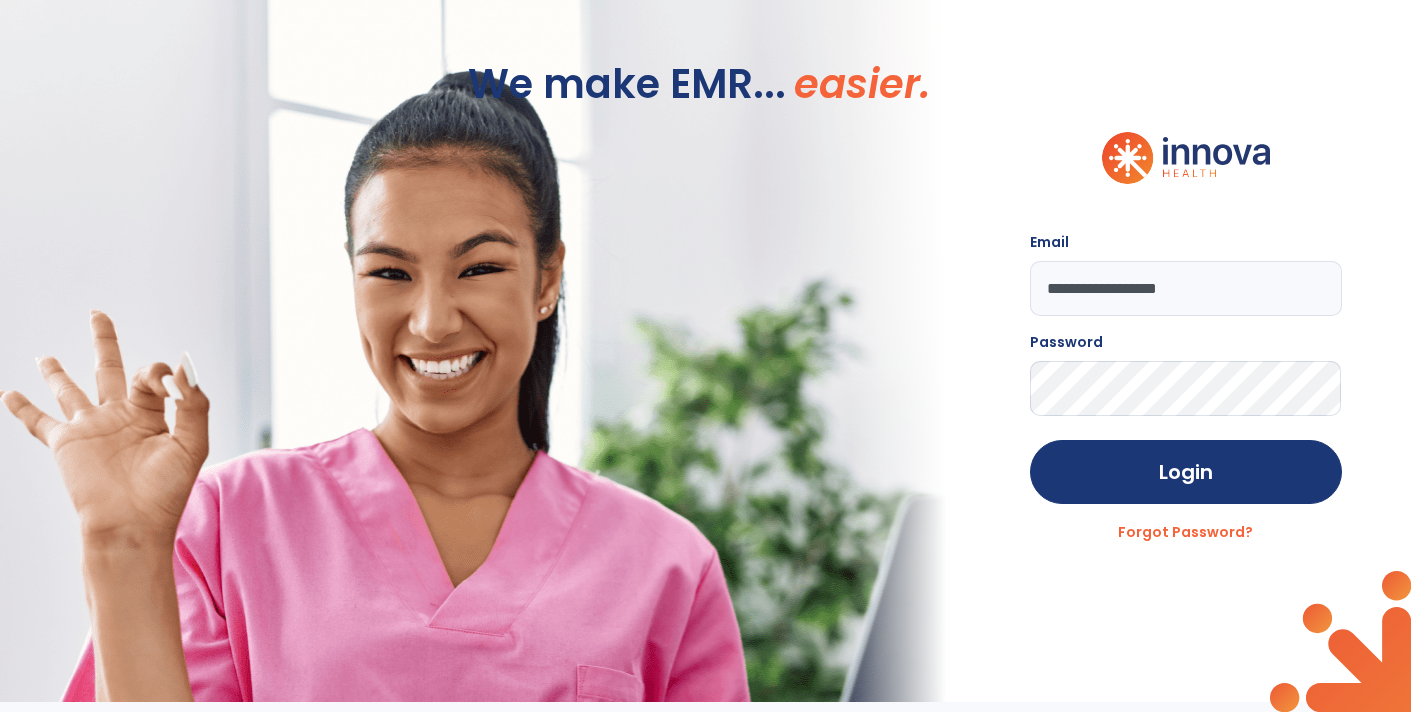 scroll, scrollTop: 0, scrollLeft: 0, axis: both 